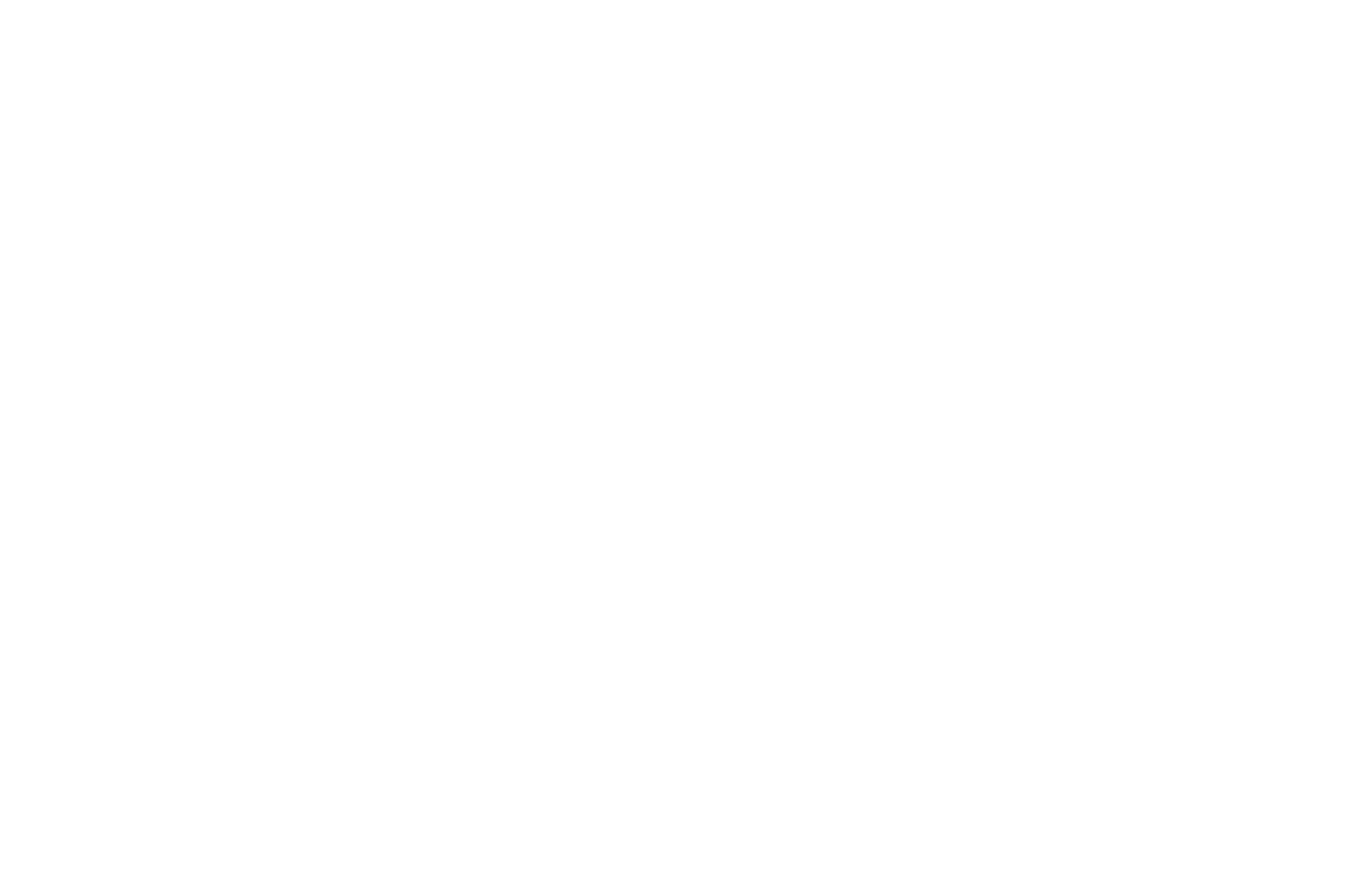 scroll, scrollTop: 0, scrollLeft: 0, axis: both 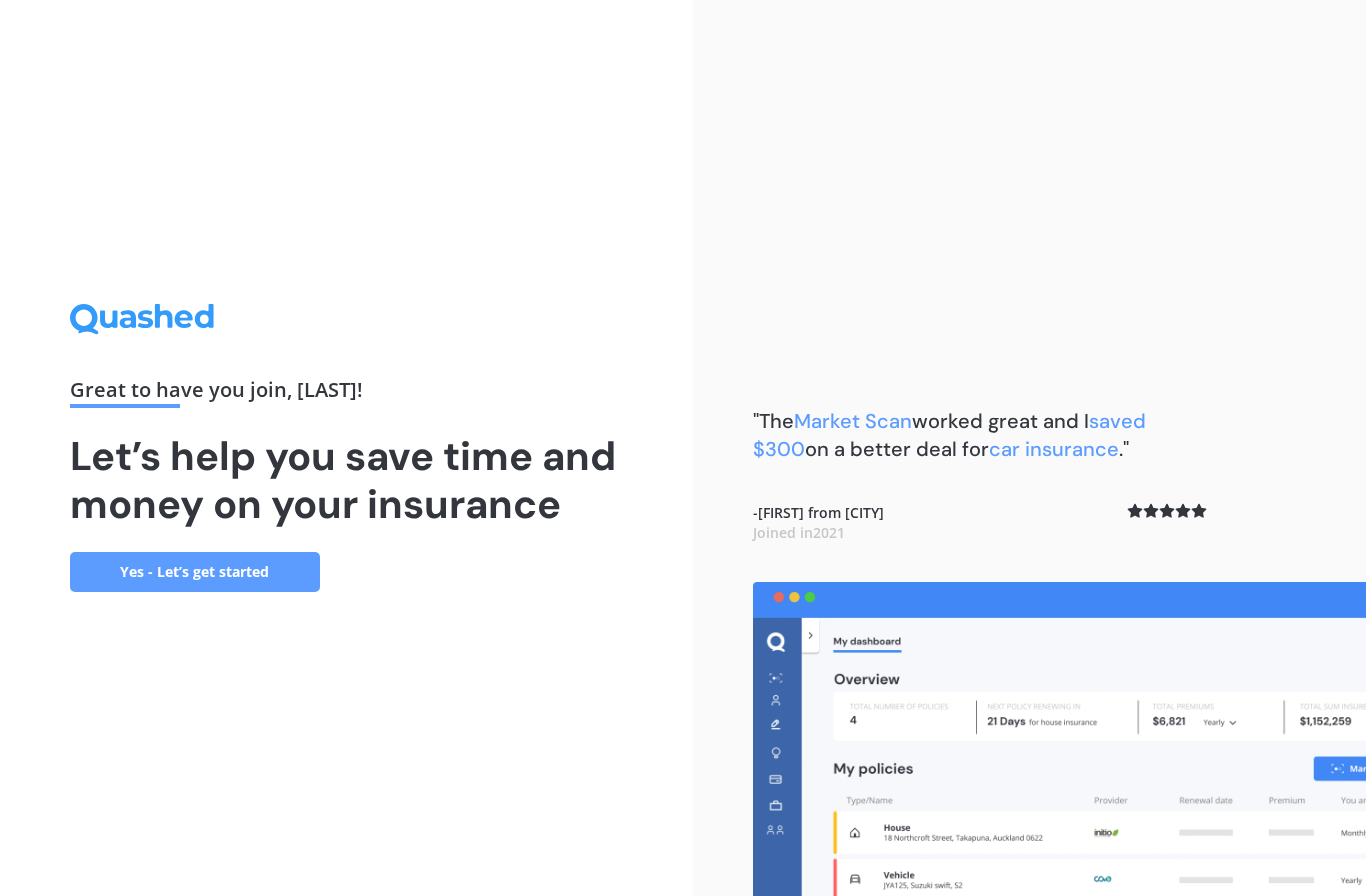 click on "Yes - Let’s get started" at bounding box center (195, 572) 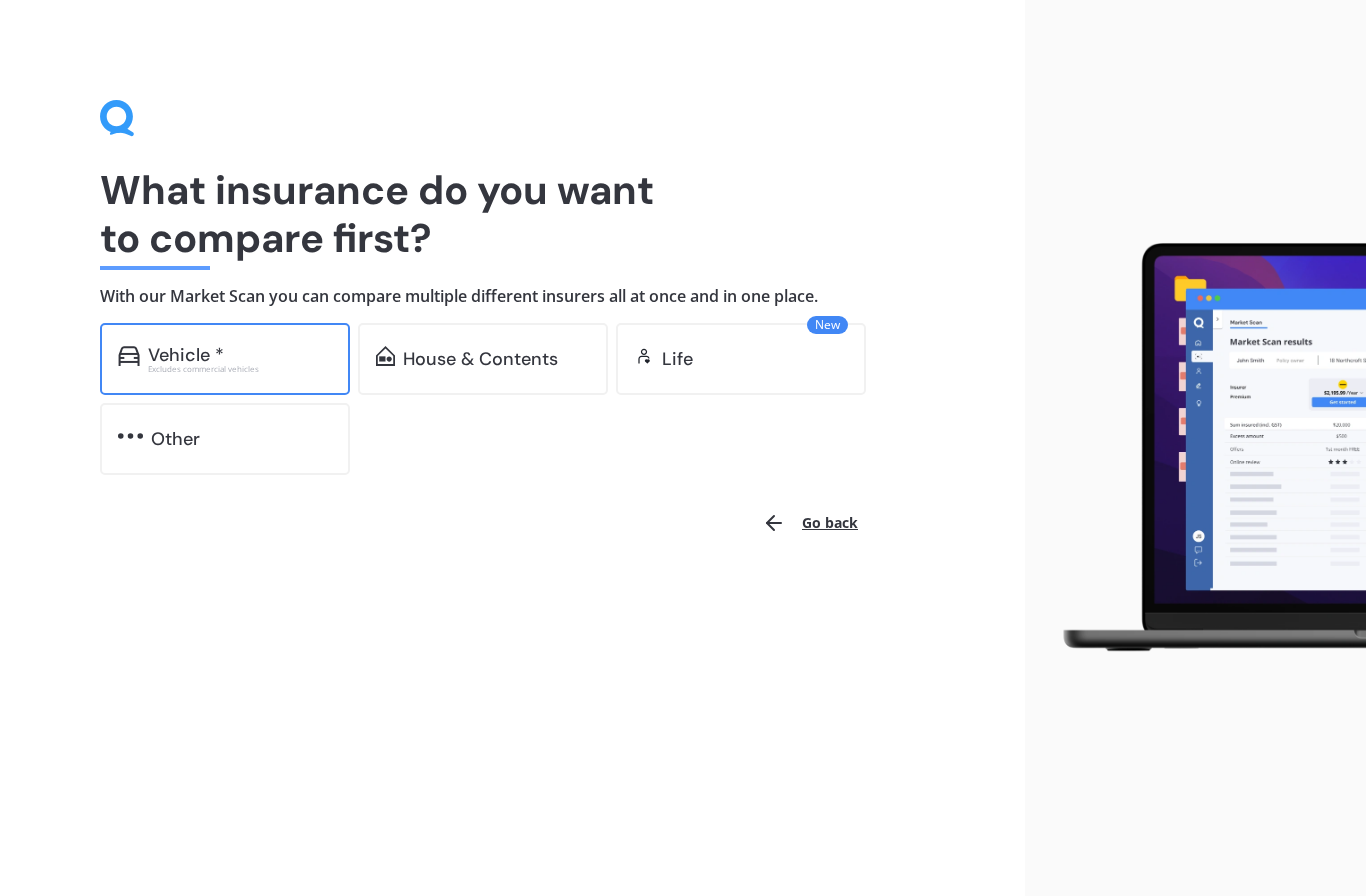 click on "Vehicle *" at bounding box center (186, 355) 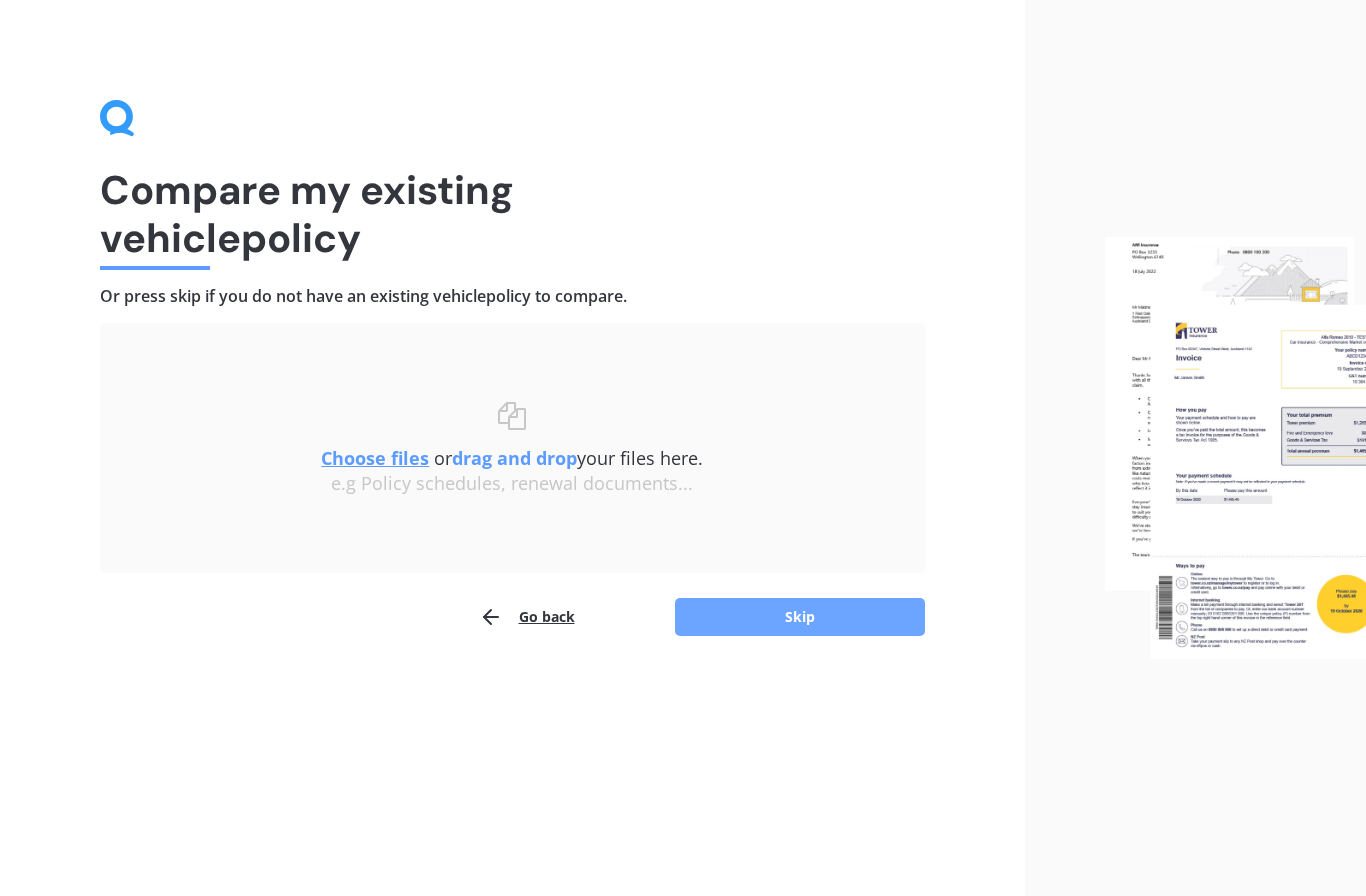 click on "Skip" at bounding box center (800, 617) 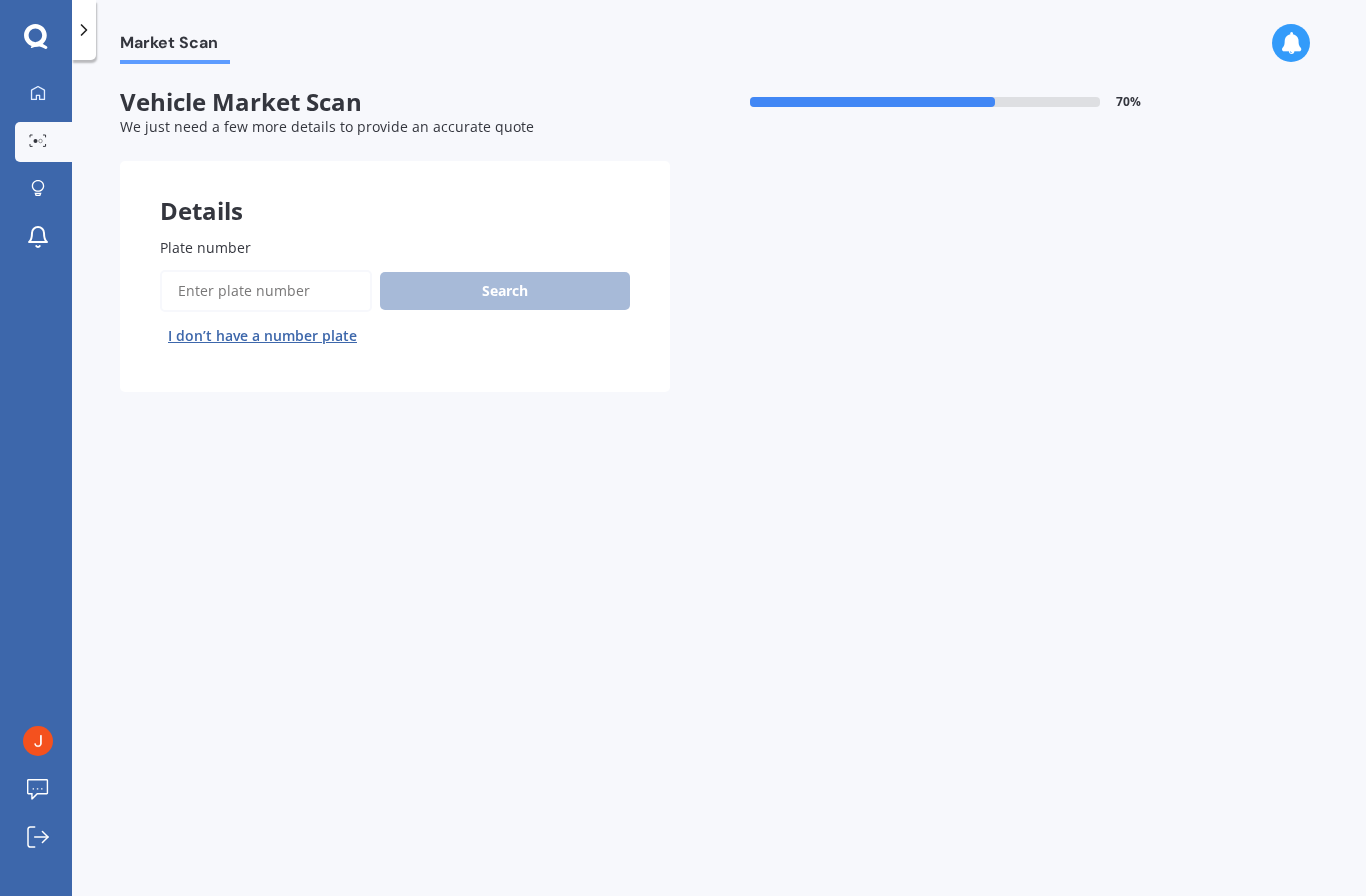 click on "Plate number" at bounding box center [266, 291] 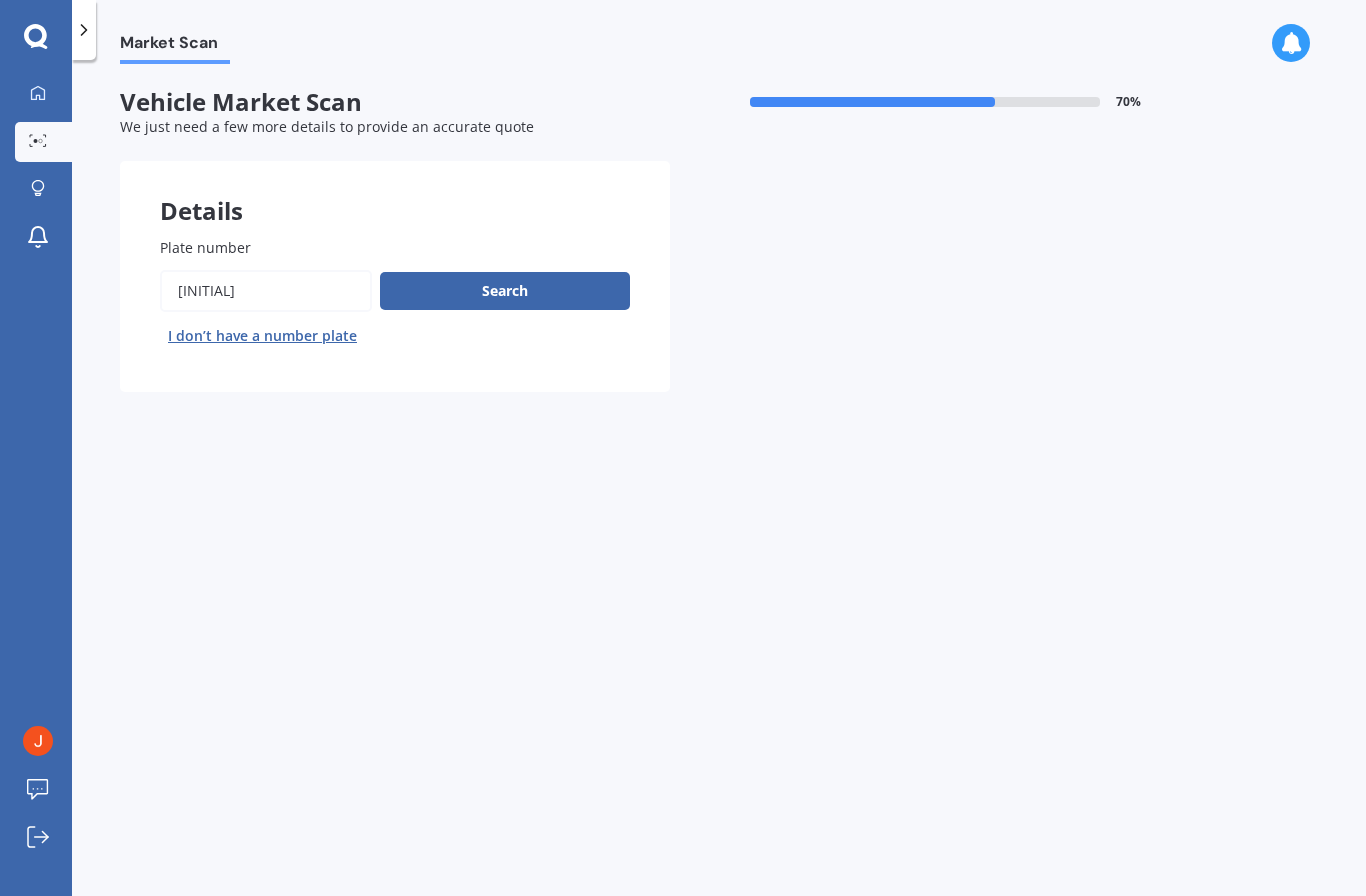 type on "[INITIAL]" 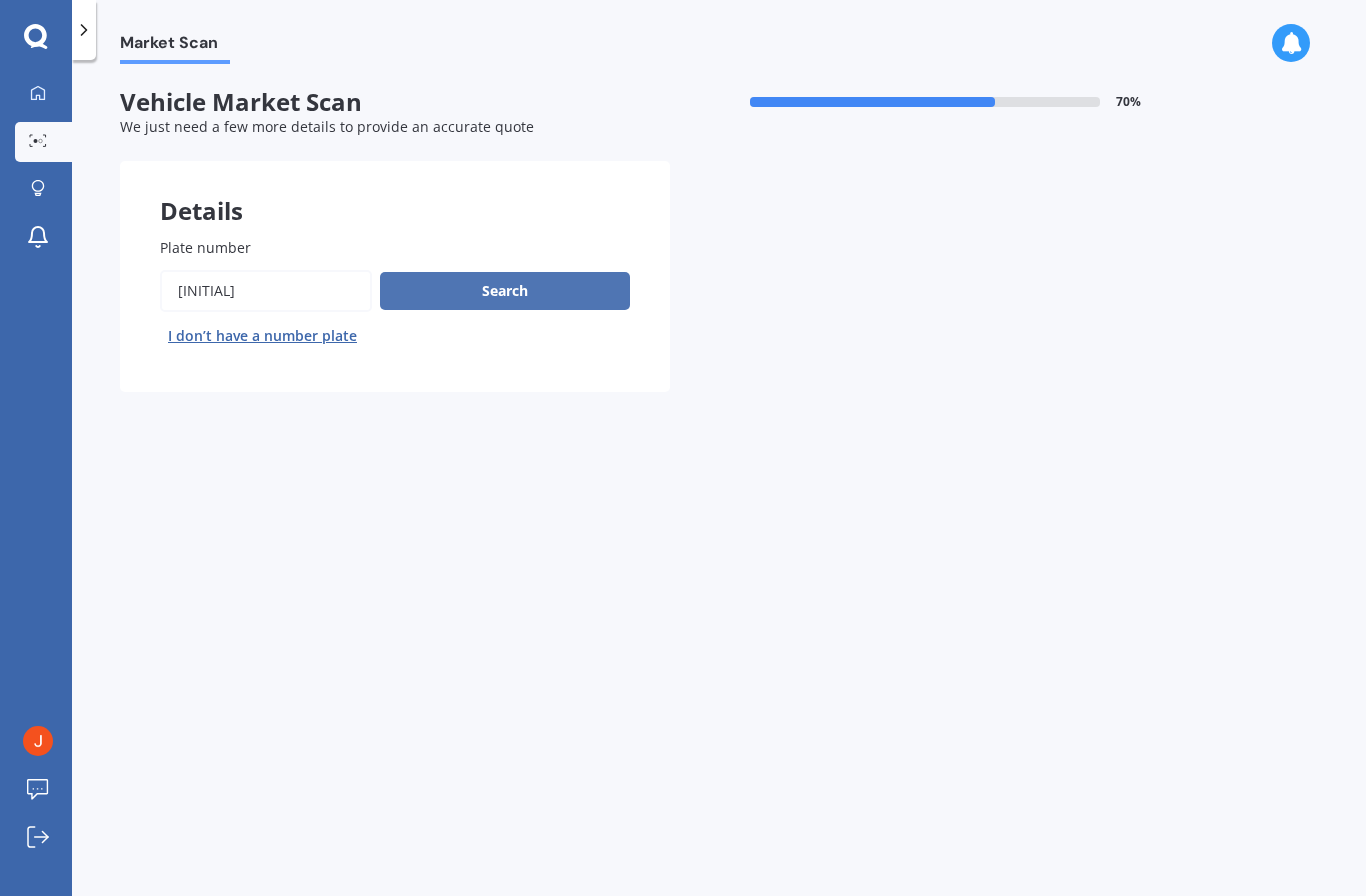 click on "Search" at bounding box center [505, 291] 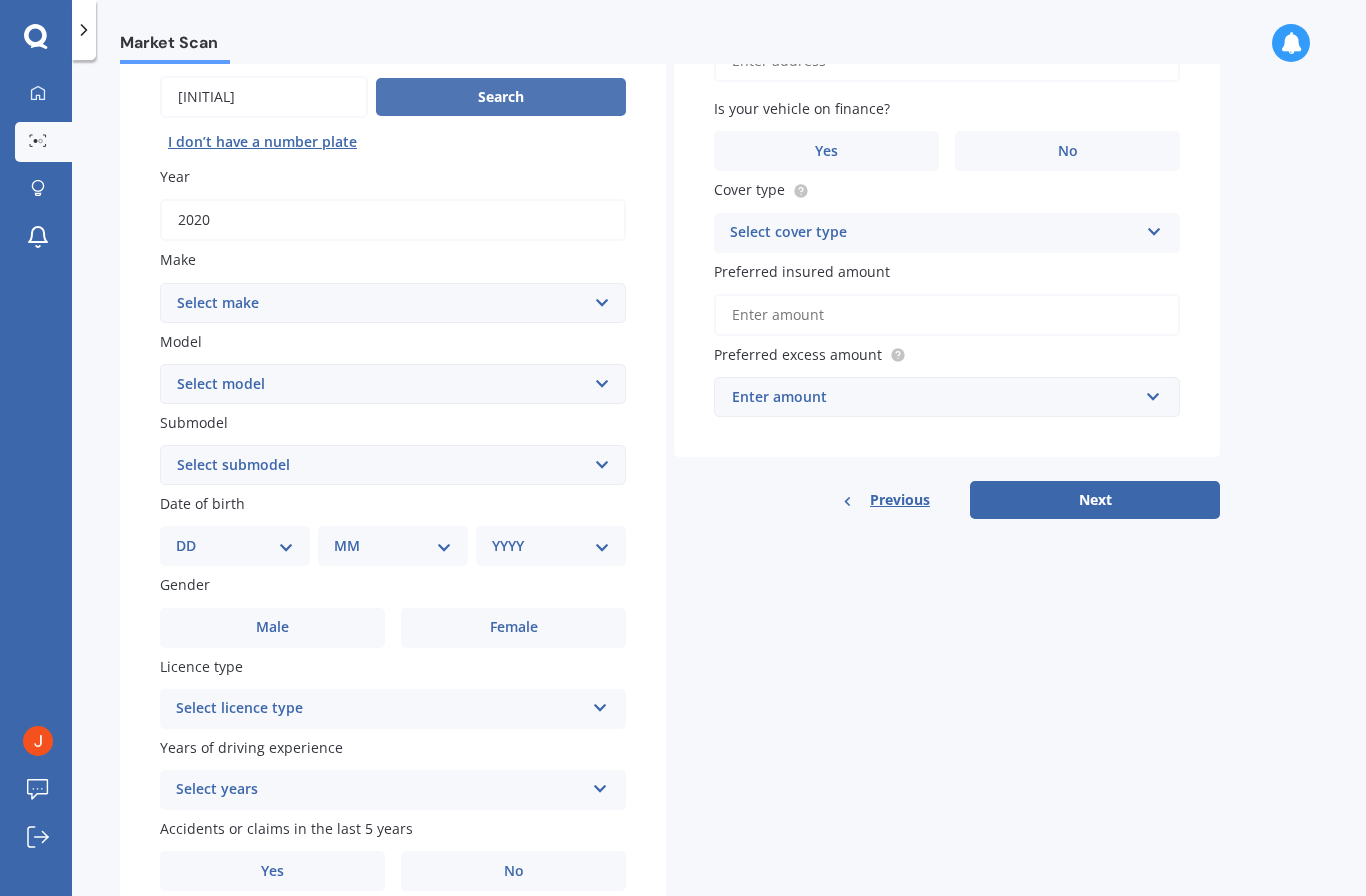 scroll, scrollTop: 193, scrollLeft: 0, axis: vertical 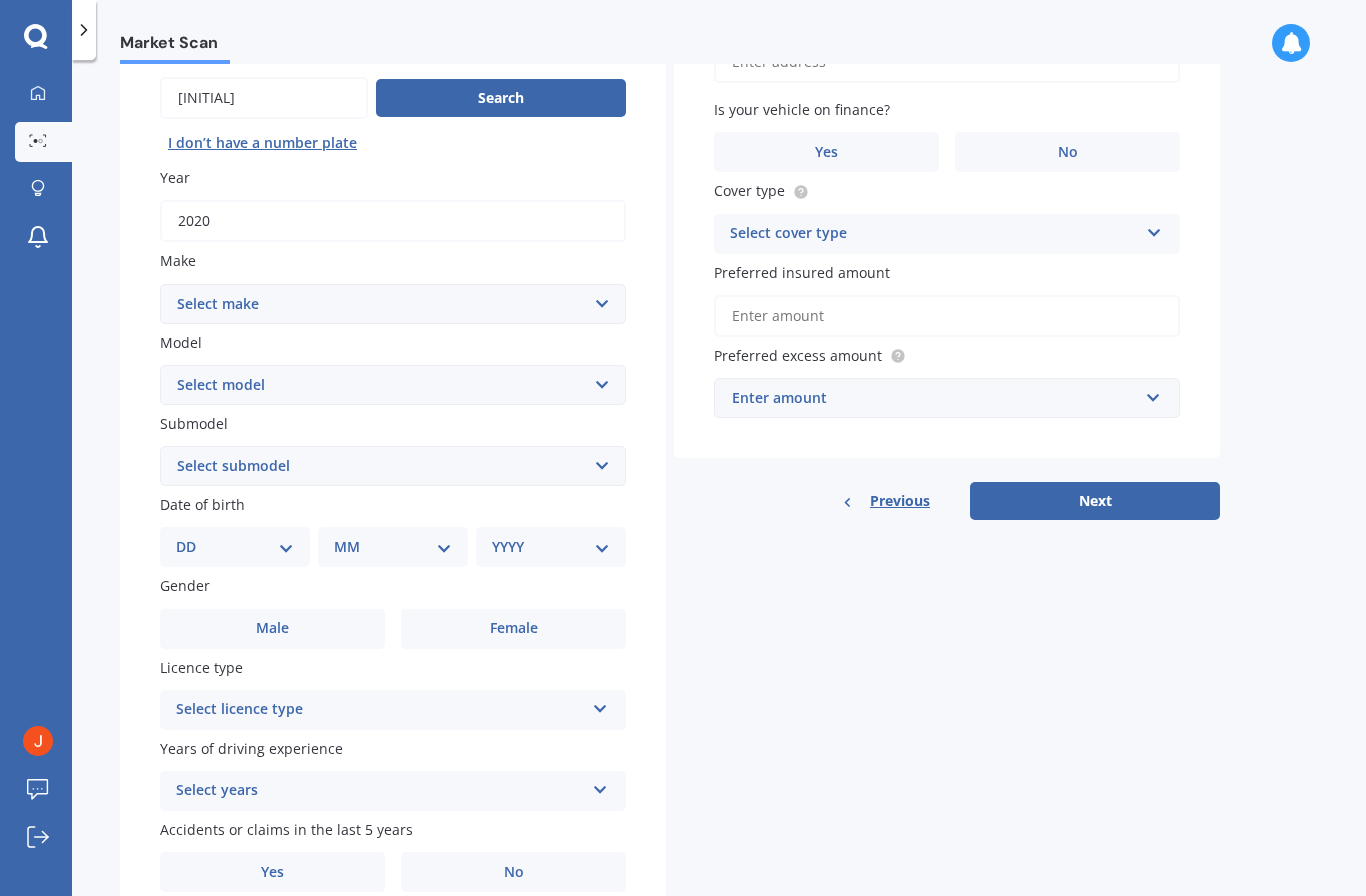 click on "Select make AC ALFA ROMEO ASTON MARTIN AUDI AUSTIN BEDFORD Bentley BMW BYD CADILLAC CAN-AM CHERY CHEVROLET CHRYSLER Citroen CRUISEAIR CUPRA DAEWOO DAIHATSU DAIMLER DAMON DIAHATSU DODGE EXOCET FACTORY FIVE FERRARI FIAT Fiord FLEETWOOD FORD FOTON FRASER GEELY GENESIS GEORGIE BOY GMC GREAT WALL GWM HAVAL HILLMAN HINO HOLDEN HOLIDAY RAMBLER HONDA HUMMER HYUNDAI INFINITI ISUZU IVECO JAC JAECOO JAGUAR JEEP KGM KIA LADA LAMBORGHINI LANCIA LANDROVER LDV LEAPMOTOR LEXUS LINCOLN LOTUS LUNAR M.G M.G. MAHINDRA MASERATI MAZDA MCLAREN MERCEDES AMG Mercedes Benz MERCEDES-AMG MERCURY MINI Mitsubishi MORGAN MORRIS NEWMAR Nissan OMODA OPEL OXFORD PEUGEOT Plymouth Polestar PONTIAC PORSCHE PROTON RAM Range Rover Rayne RENAULT ROLLS ROYCE ROVER SAAB SATURN SEAT SHELBY SKODA SMART SSANGYONG SUBARU SUZUKI TATA TESLA TIFFIN Toyota TRIUMPH TVR Vauxhall VOLKSWAGEN VOLVO WESTFIELD WINNEBAGO ZX" at bounding box center [393, 304] 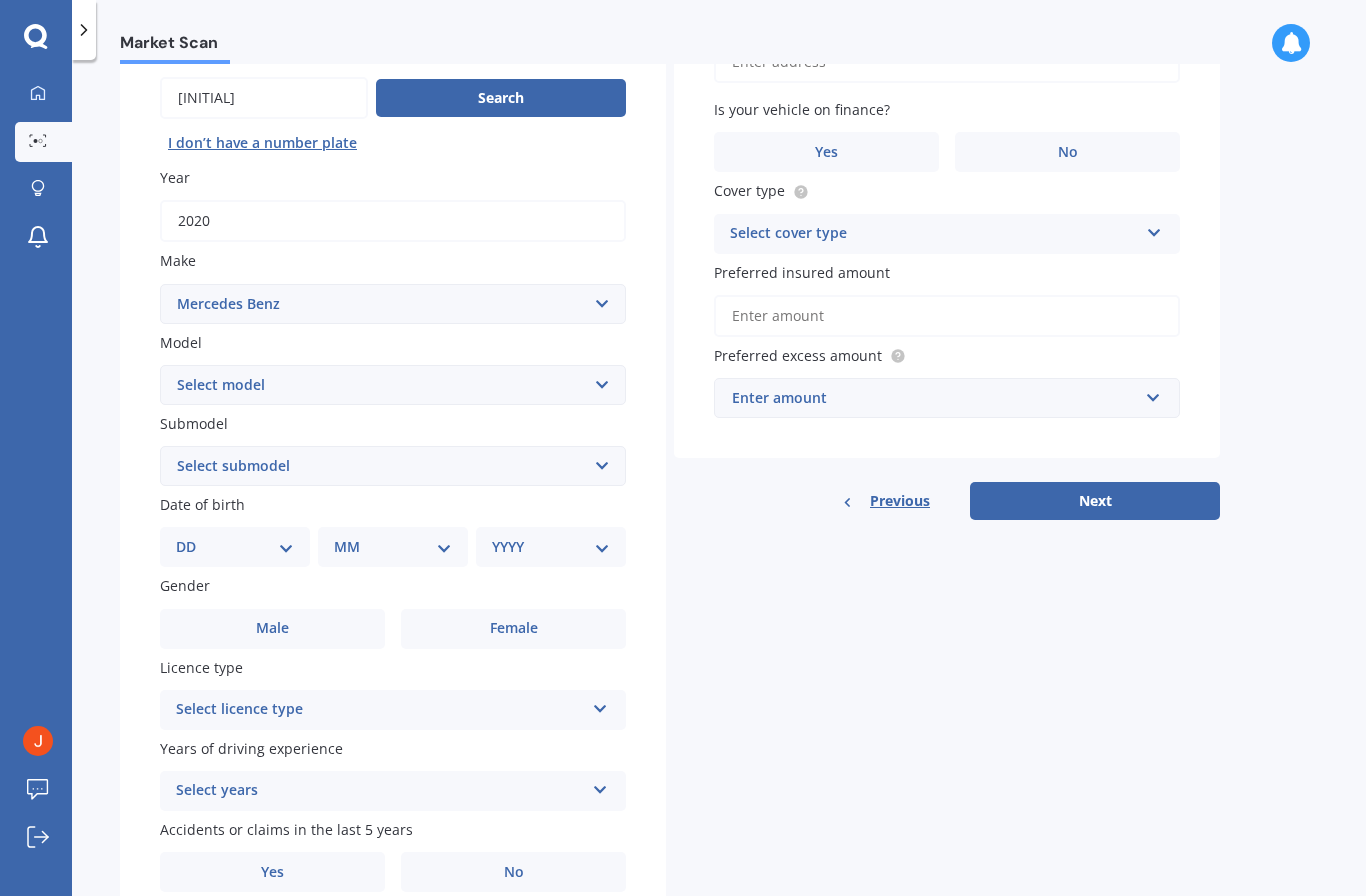 click on "Select model 190 200 220 230 240 250 260 280 300 320 350 380 400 420 450 500 550 560 600 A140 A160 A170 A180 A190 A200 A250 Auto Sleeper B C C200 C300 C320 C63 CL CLA CLC CLK CLS E E-CLASS EQA250 EQC400 G Professional G300 G350 G63 GL GL350 GLA GLB GLC GLC - Class GLE GLS GLS400 GLS500 GLS600 M-Class Maybach S600 Maybach S650 Maybach S680 MB ML R S SL SLK Sprinter Ultima V-Class Vaneo Viano Vito X-Class" at bounding box center (393, 385) 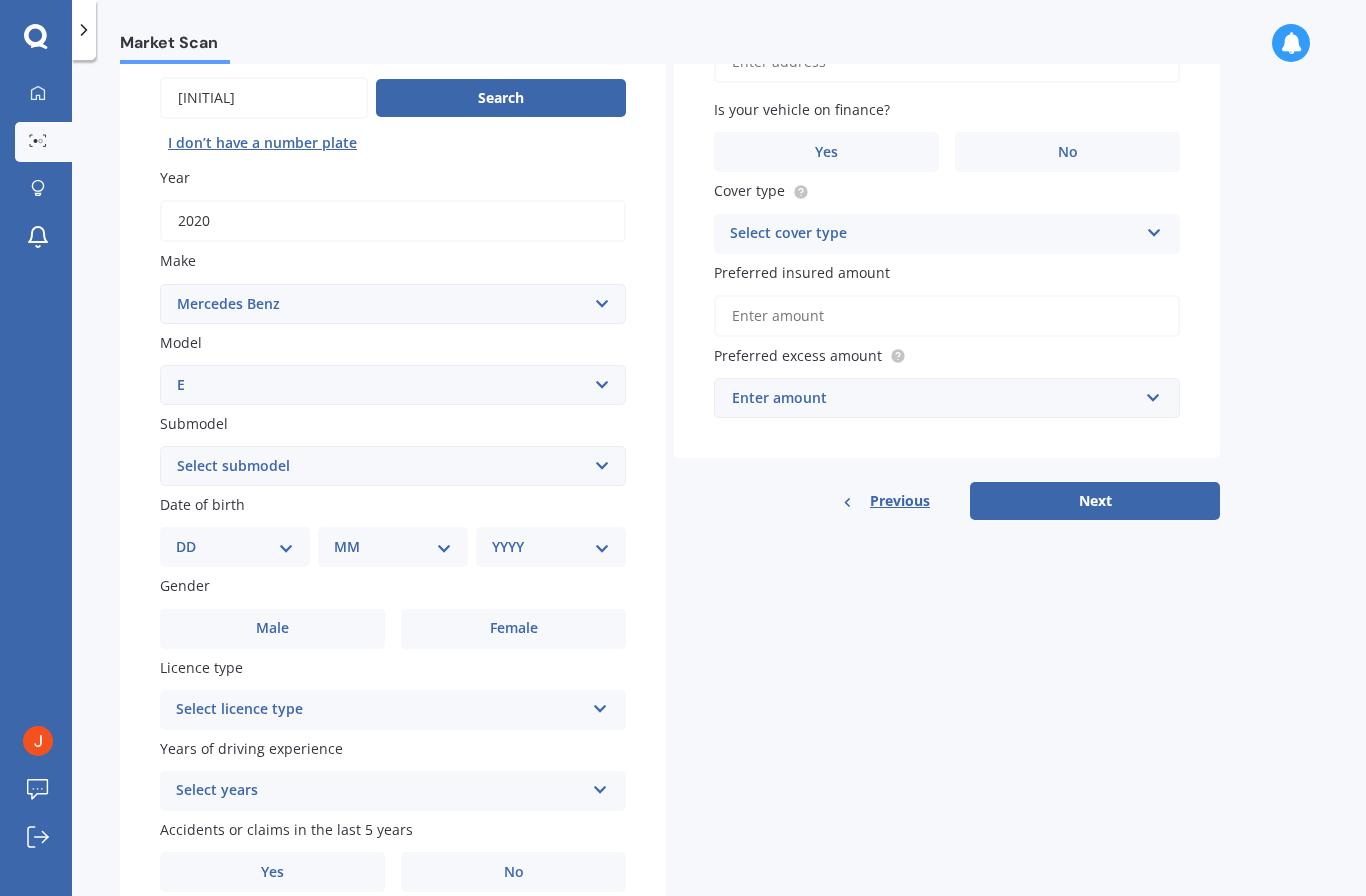 click on "Select submodel 200 2.0.OPT/9AT 200K 220 220 Cabriolet 220 Coupe 230 240 250 260 270 280 300 320 320 Cabriolet 320 Coupe 320CDI 350 350 Diesel 350 e Hybrid 36 AMG 400 AMG Diesel 400 Diesel 400 Petrol 430 500 55 AMG 550 Avantgarde" at bounding box center [393, 466] 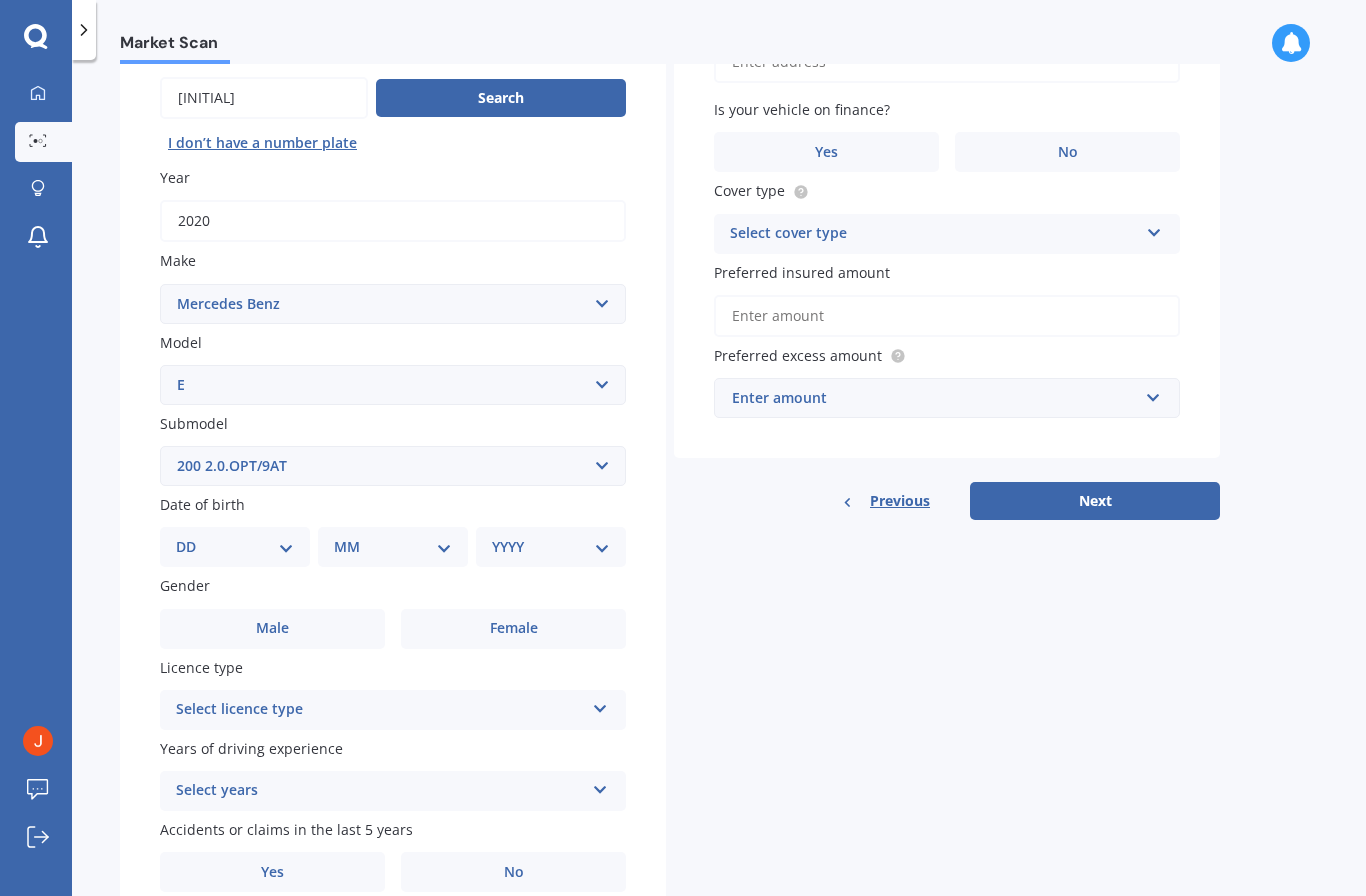 scroll, scrollTop: 71, scrollLeft: 0, axis: vertical 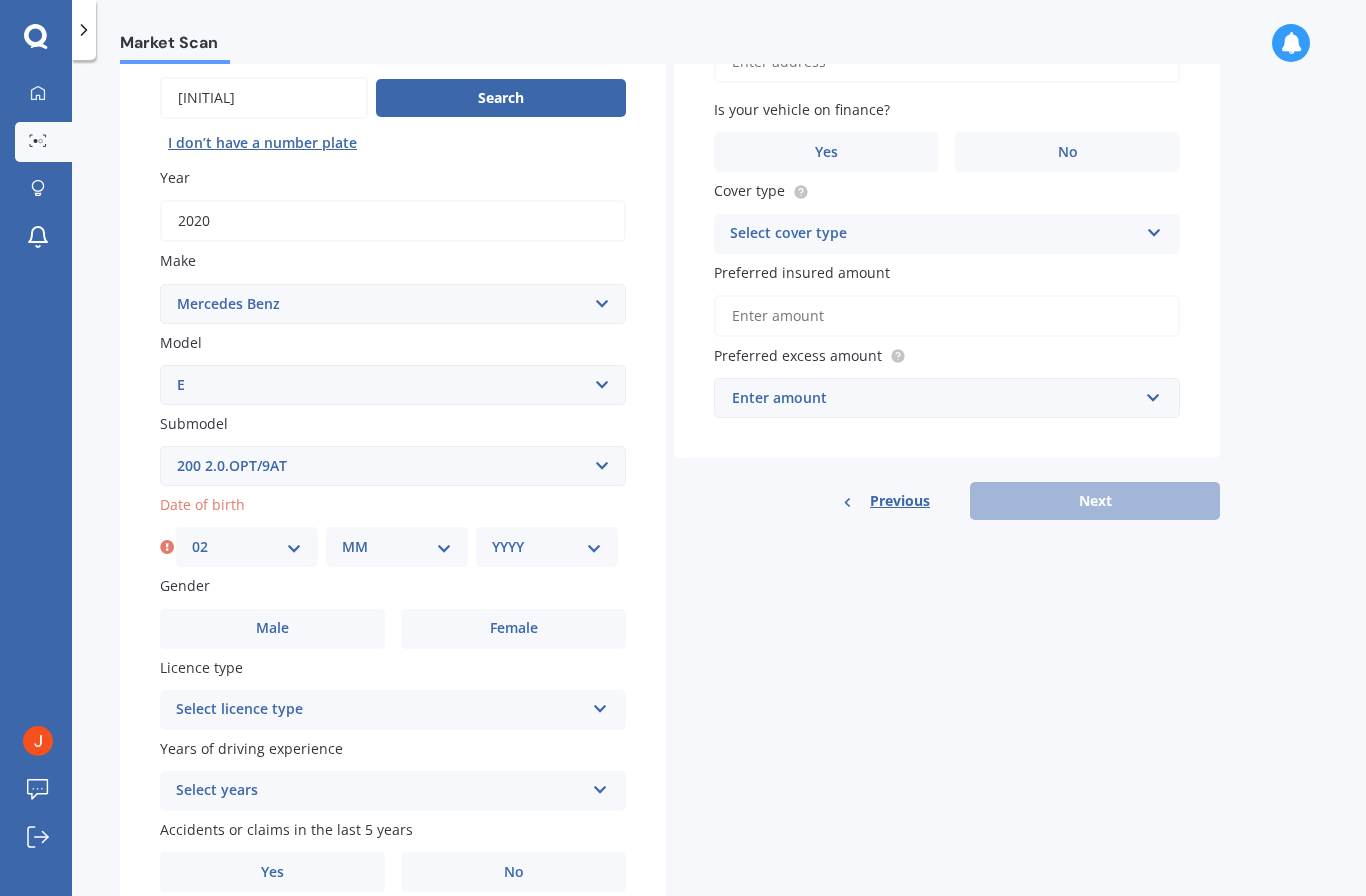 click on "MM 01 02 03 04 05 06 07 08 09 10 11 12" at bounding box center [397, 547] 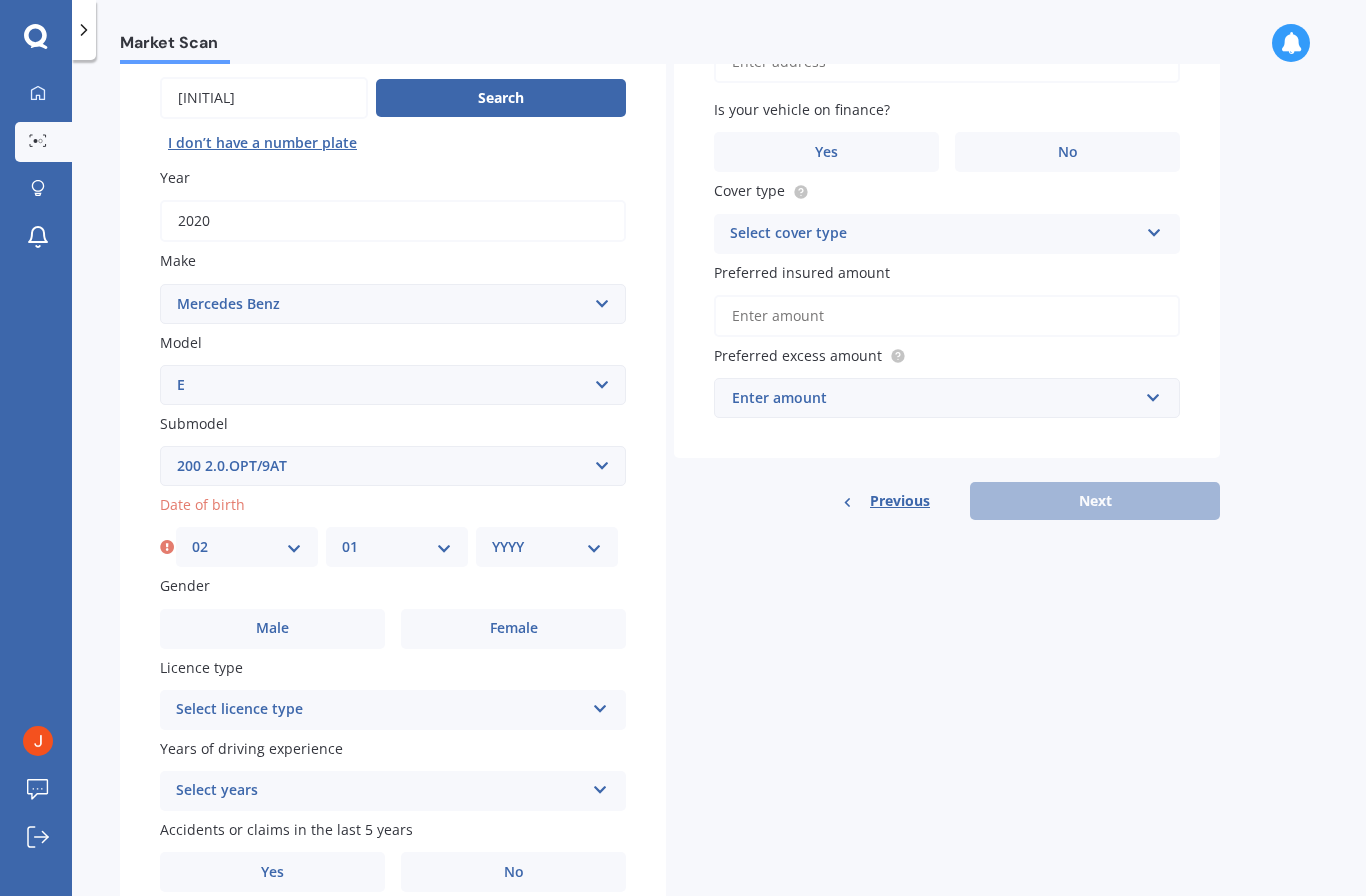 click on "YYYY 2025 2024 2023 2022 2021 2020 2019 2018 2017 2016 2015 2014 2013 2012 2011 2010 2009 2008 2007 2006 2005 2004 2003 2002 2001 2000 1999 1998 1997 1996 1995 1994 1993 1992 1991 1990 1989 1988 1987 1986 1985 1984 1983 1982 1981 1980 1979 1978 1977 1976 1975 1974 1973 1972 1971 1970 1969 1968 1967 1966 1965 1964 1963 1962 1961 1960 1959 1958 1957 1956 1955 1954 1953 1952 1951 1950 1949 1948 1947 1946 1945 1944 1943 1942 1941 1940 1939 1938 1937 1936 1935 1934 1933 1932 1931 1930 1929 1928 1927 1926" at bounding box center [547, 547] 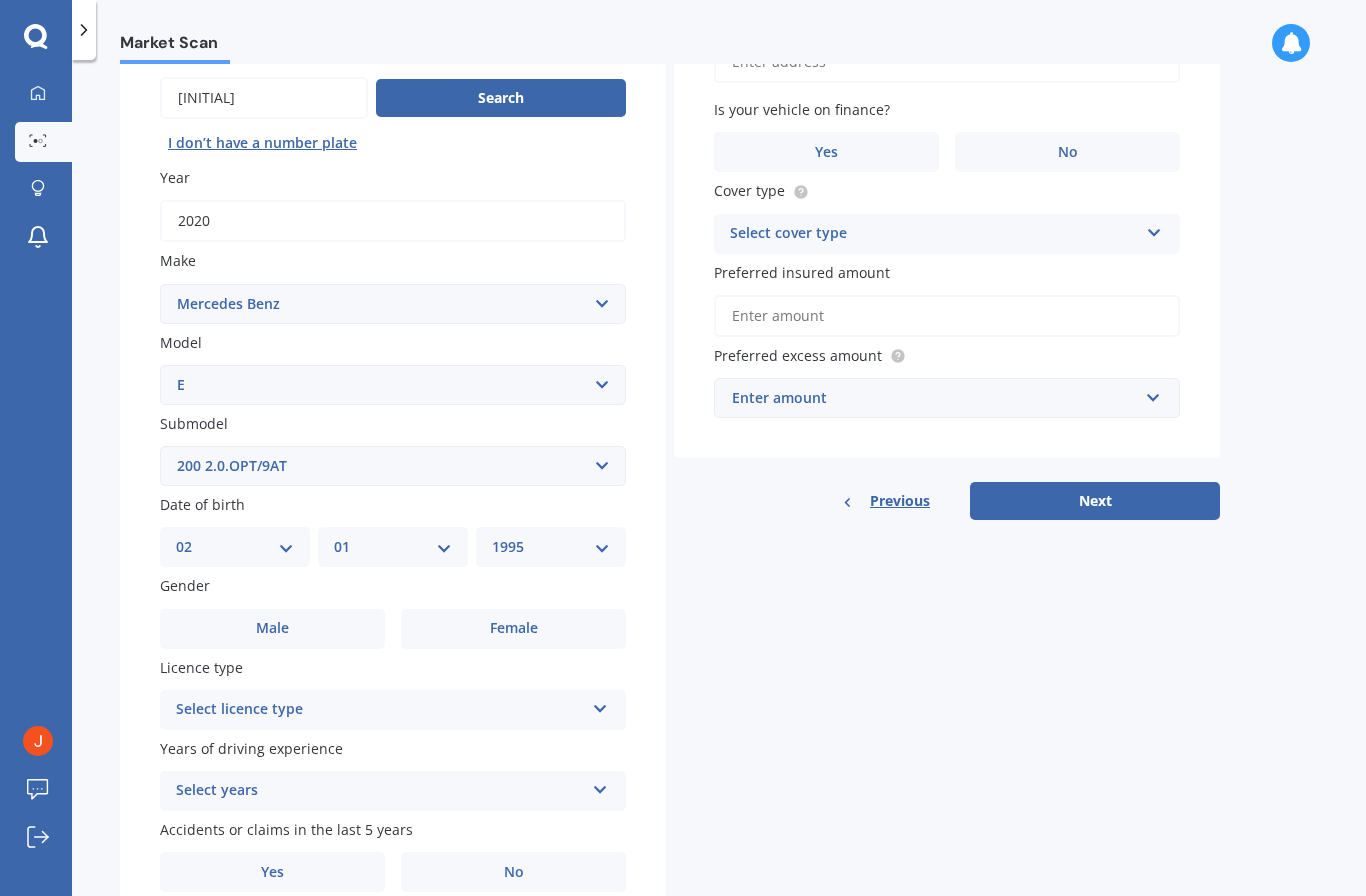 scroll, scrollTop: 71, scrollLeft: 0, axis: vertical 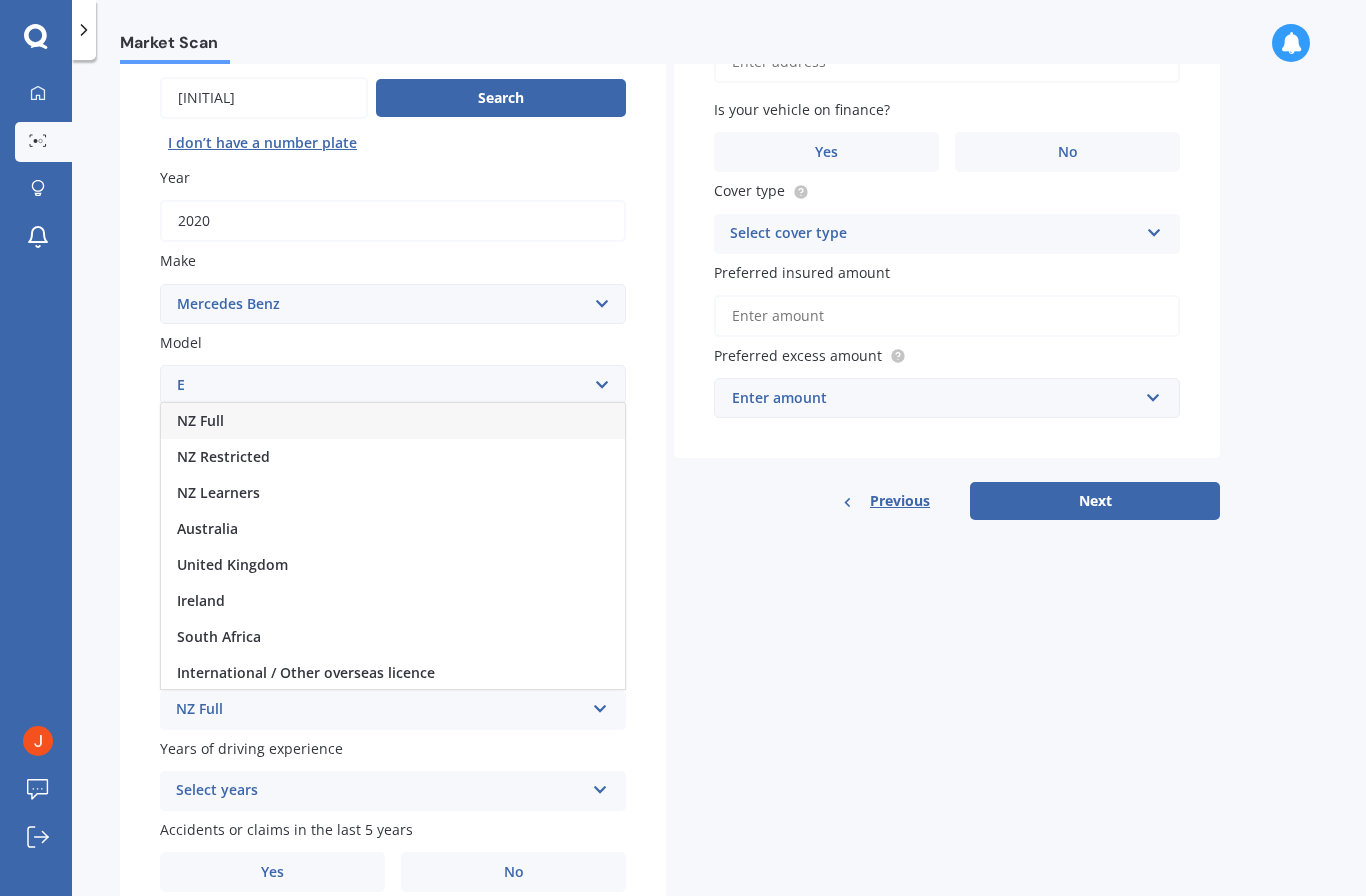 click on "NZ Full" at bounding box center (393, 421) 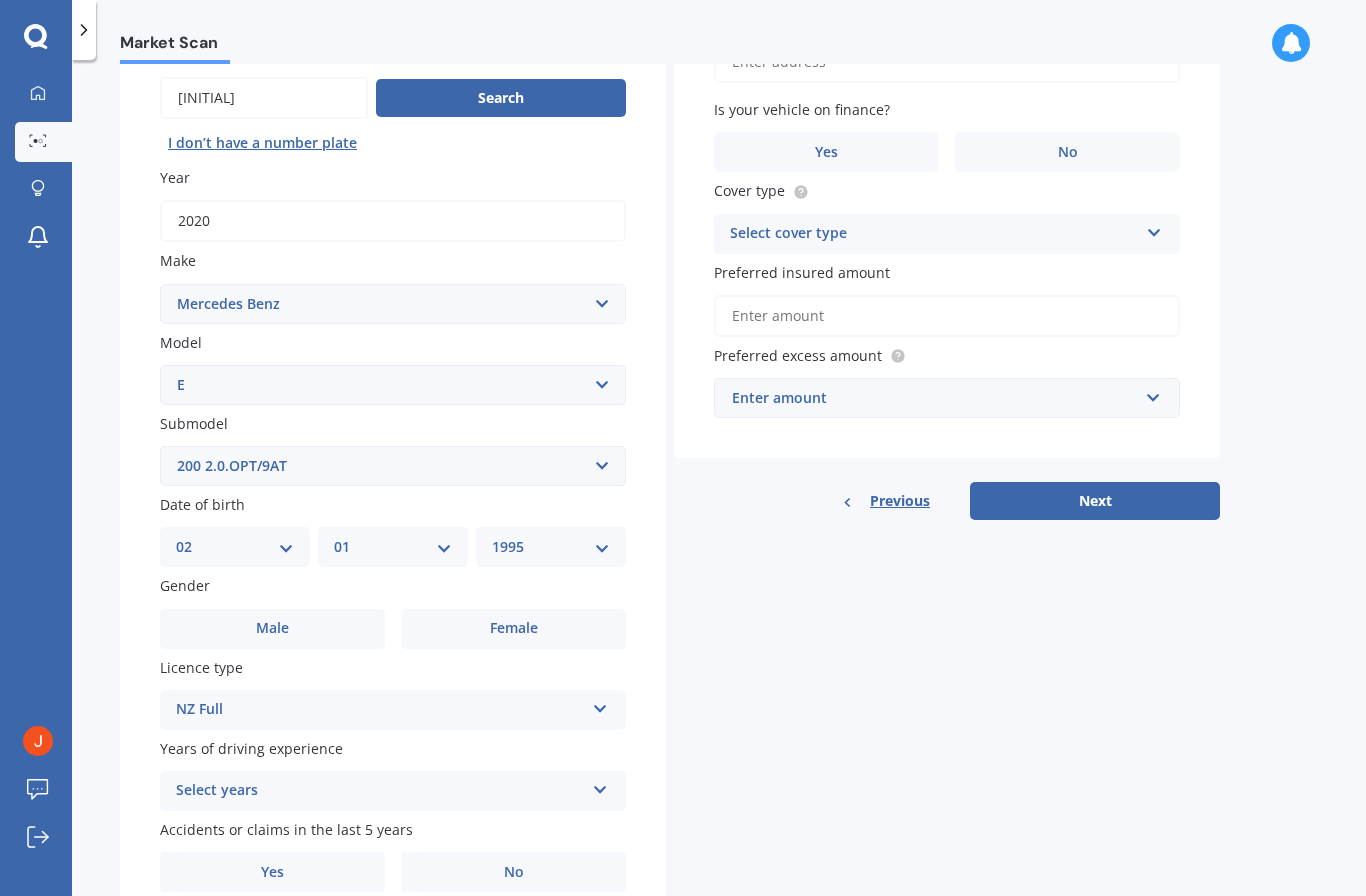 scroll, scrollTop: 71, scrollLeft: 0, axis: vertical 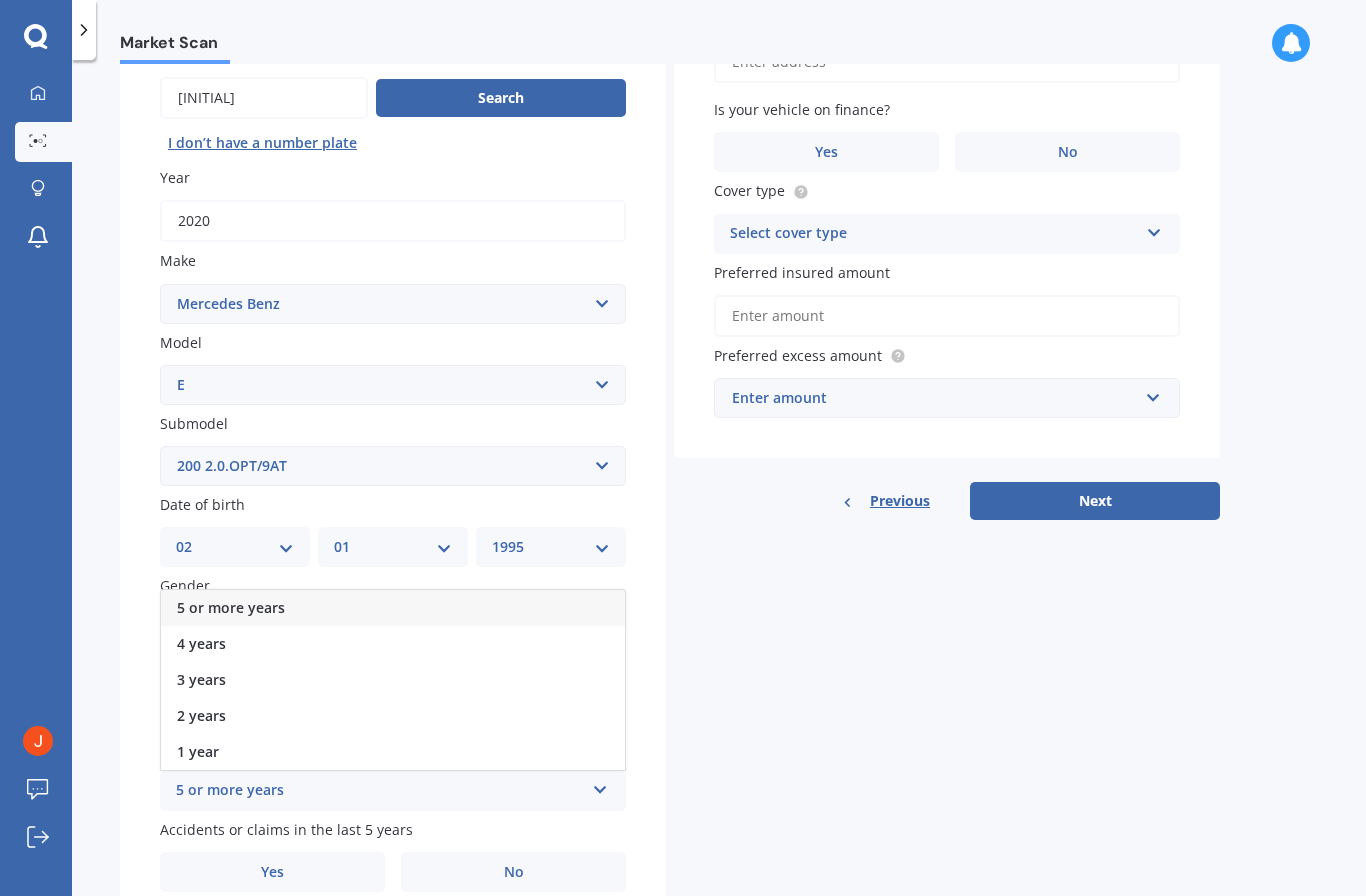 click on "5 or more years" at bounding box center [393, 608] 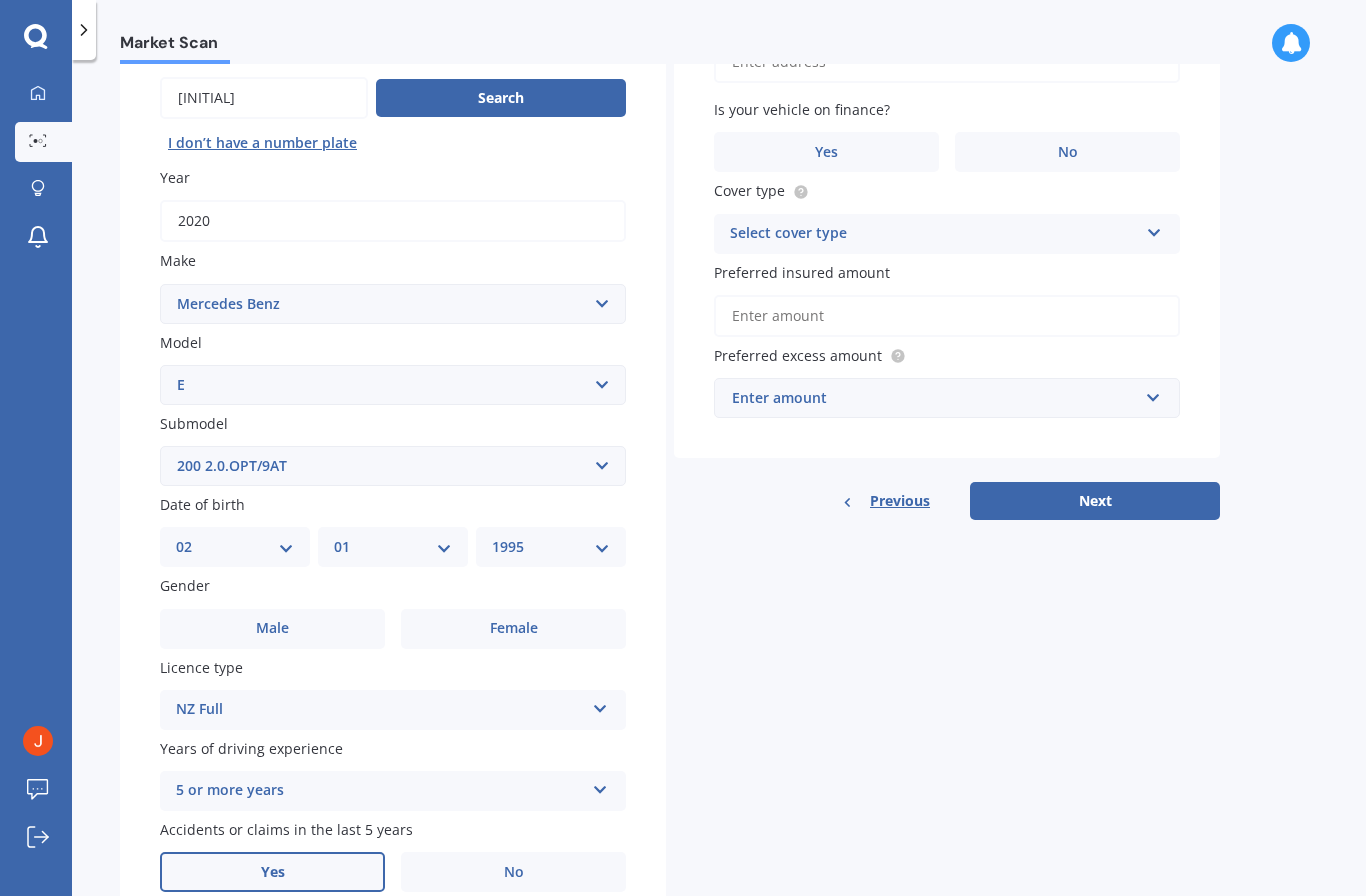 click on "Yes" at bounding box center [272, 872] 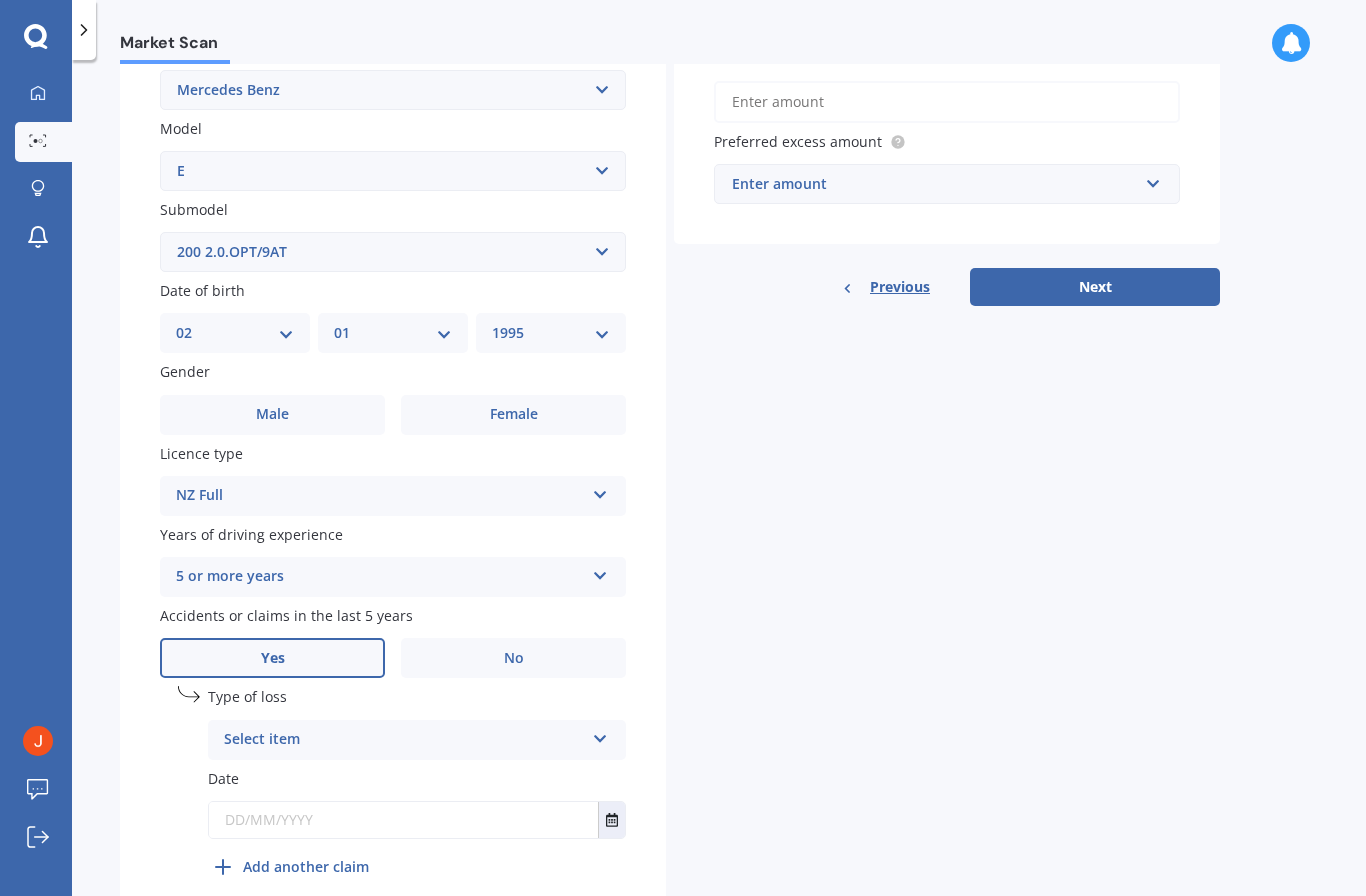 scroll, scrollTop: 406, scrollLeft: 0, axis: vertical 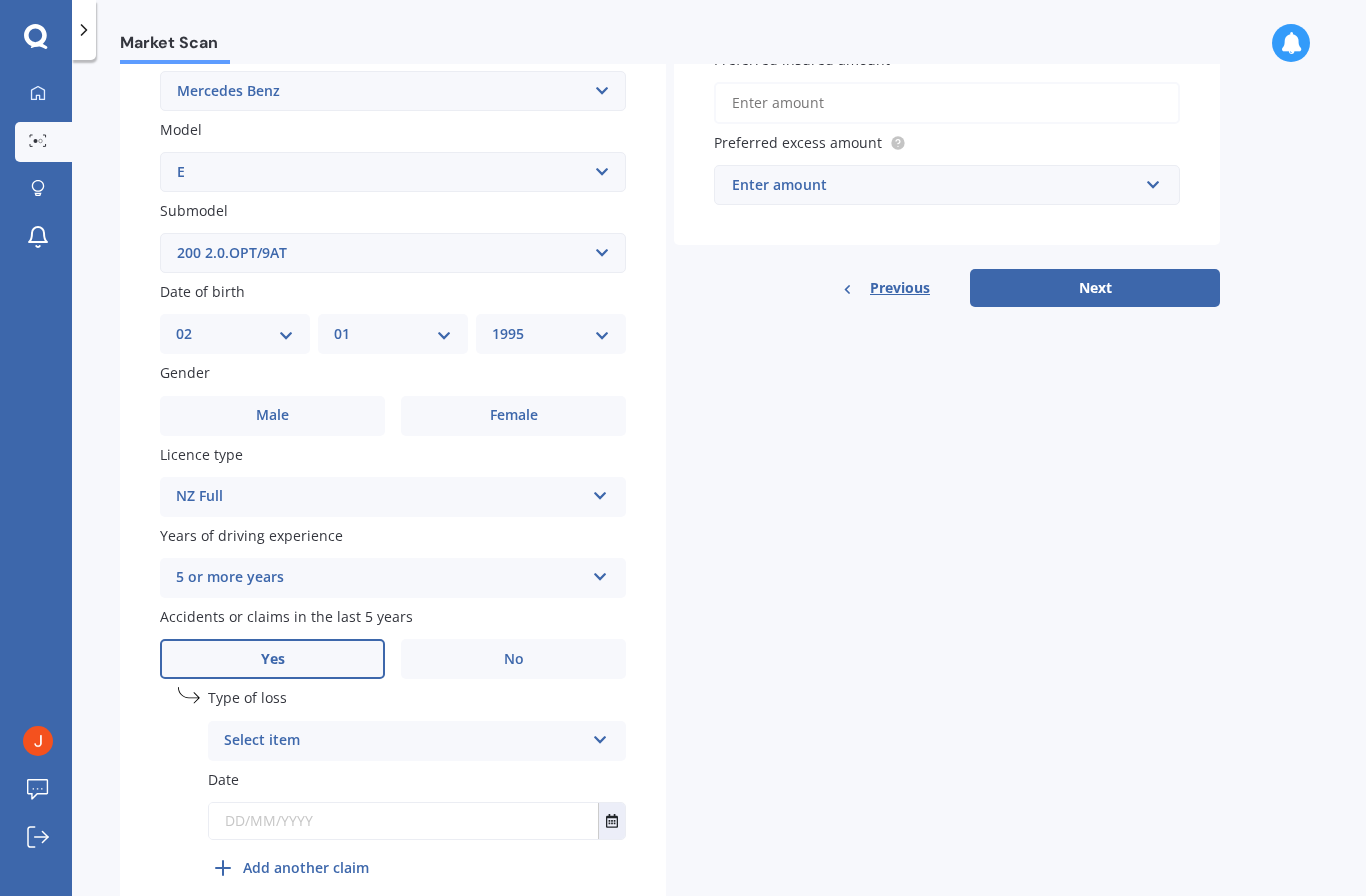 click on "Select item" at bounding box center [404, 741] 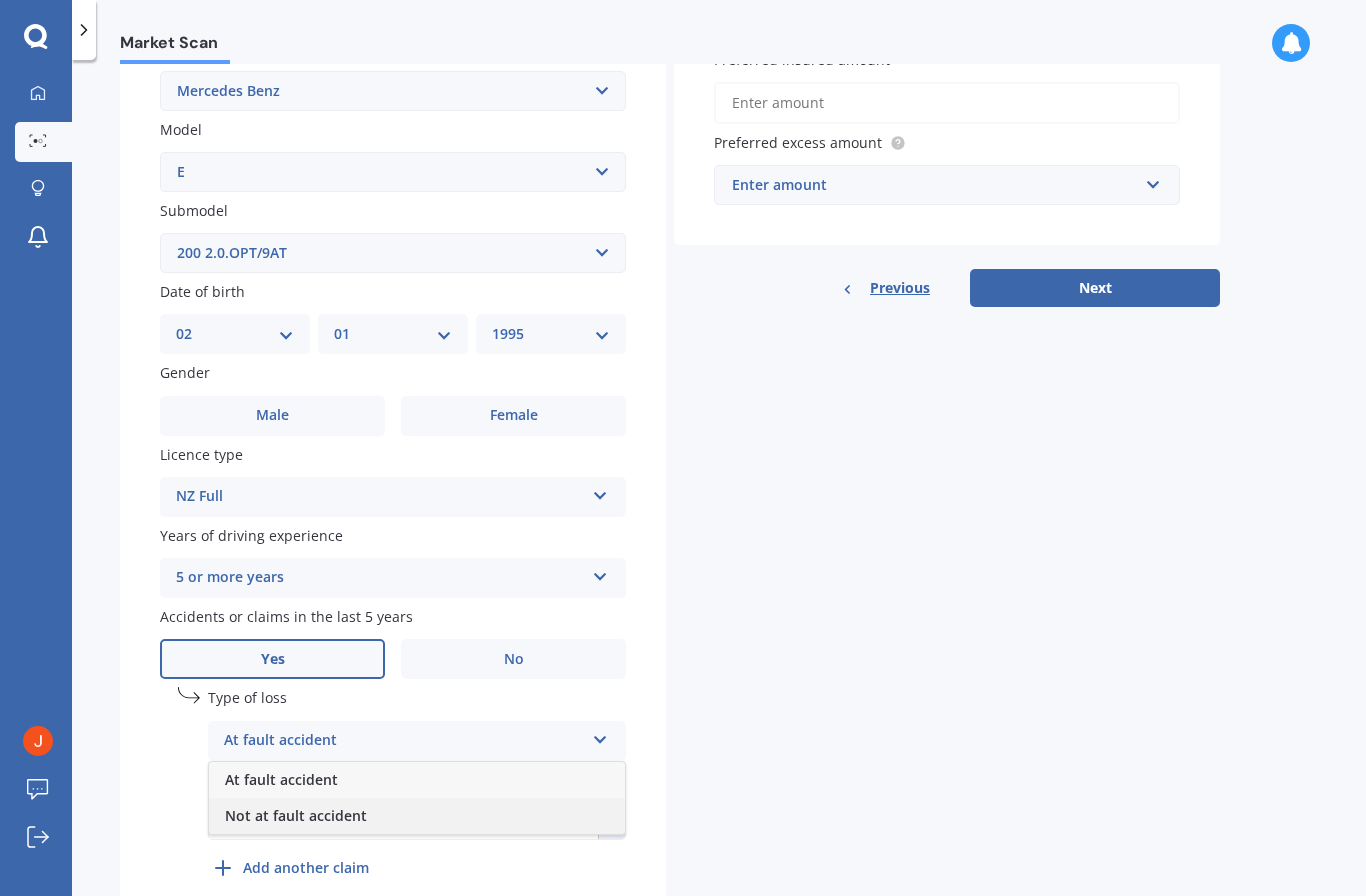 click on "Not at fault accident" at bounding box center [417, 816] 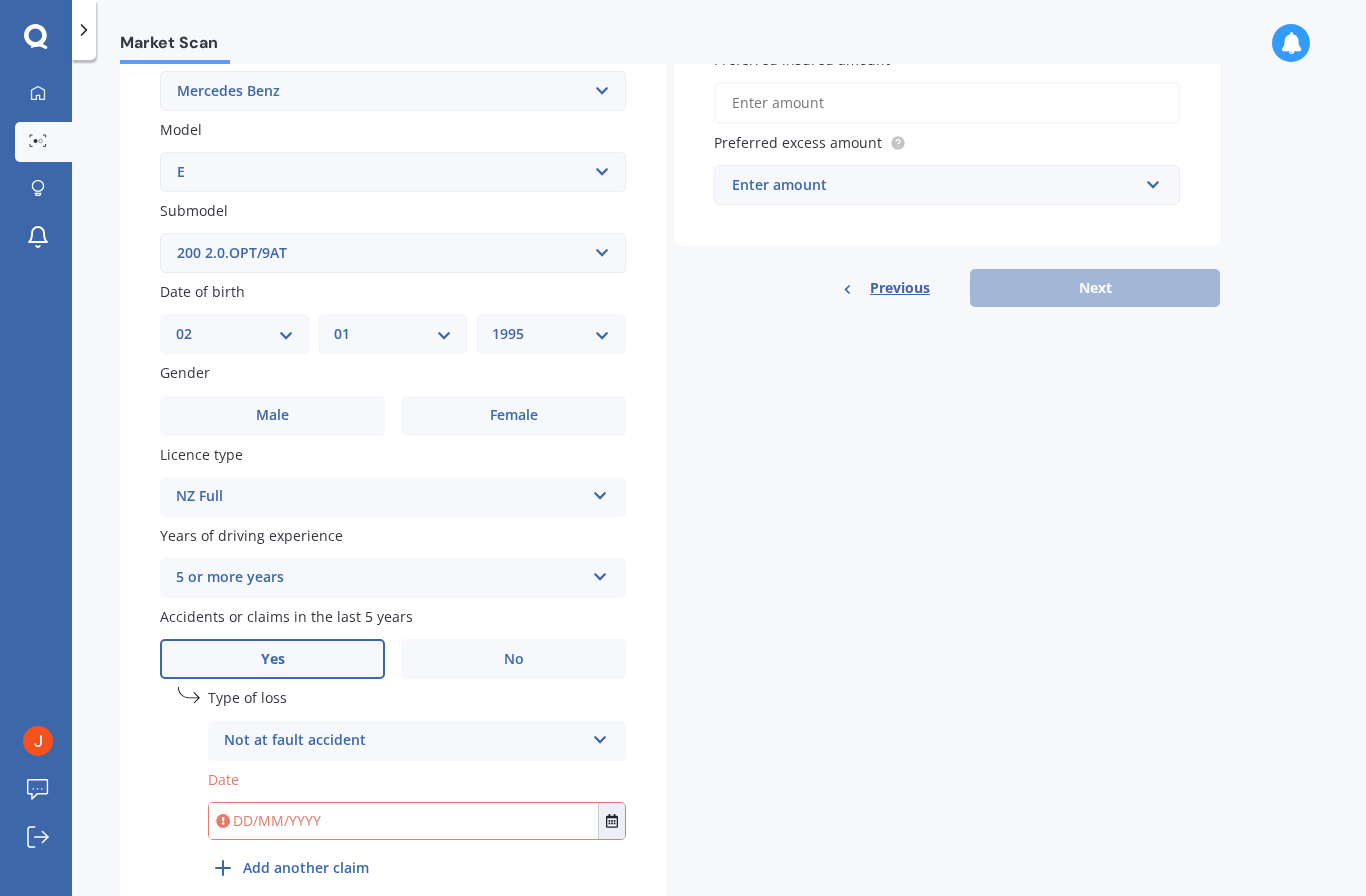 click at bounding box center (403, 821) 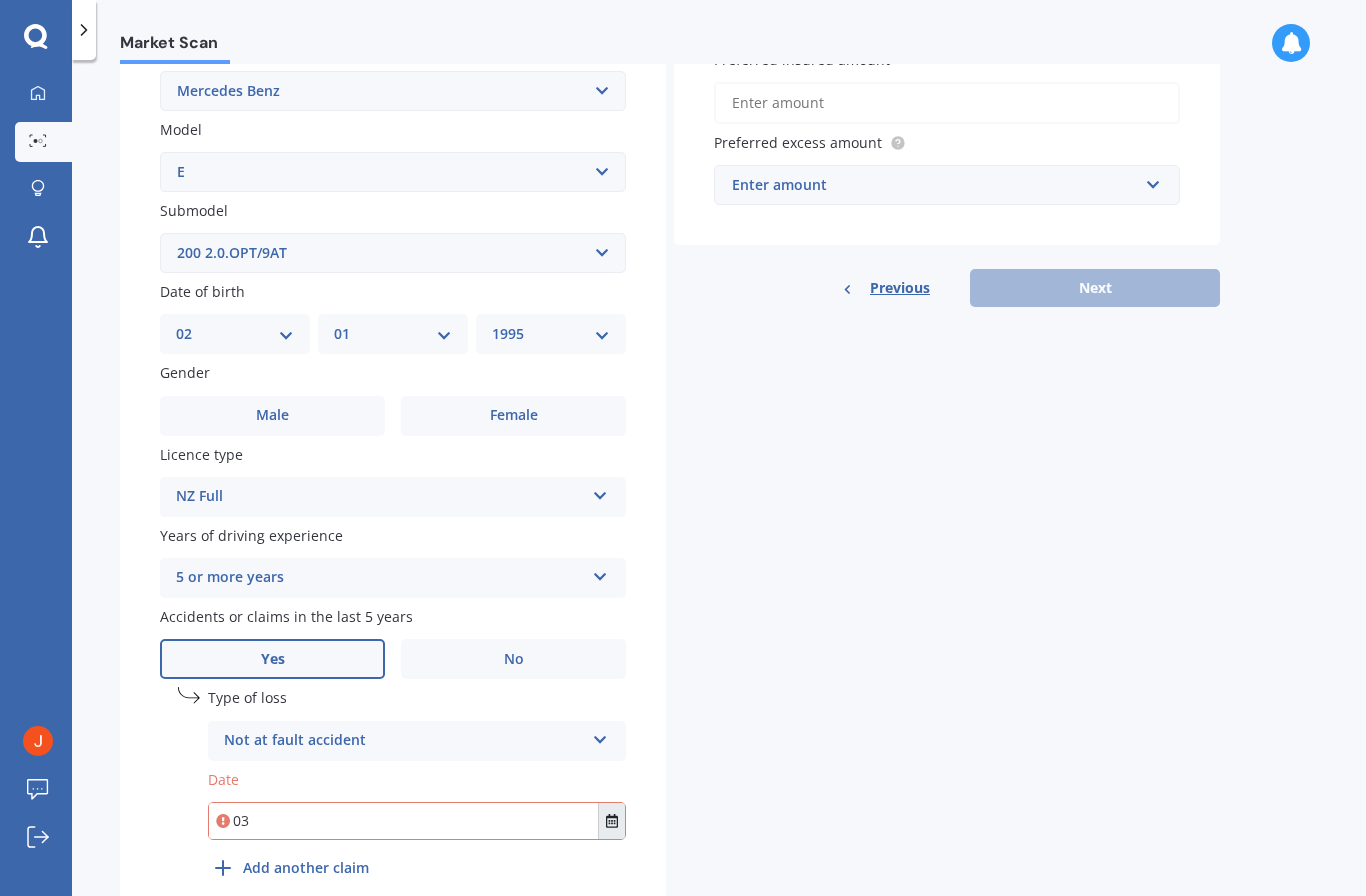 click 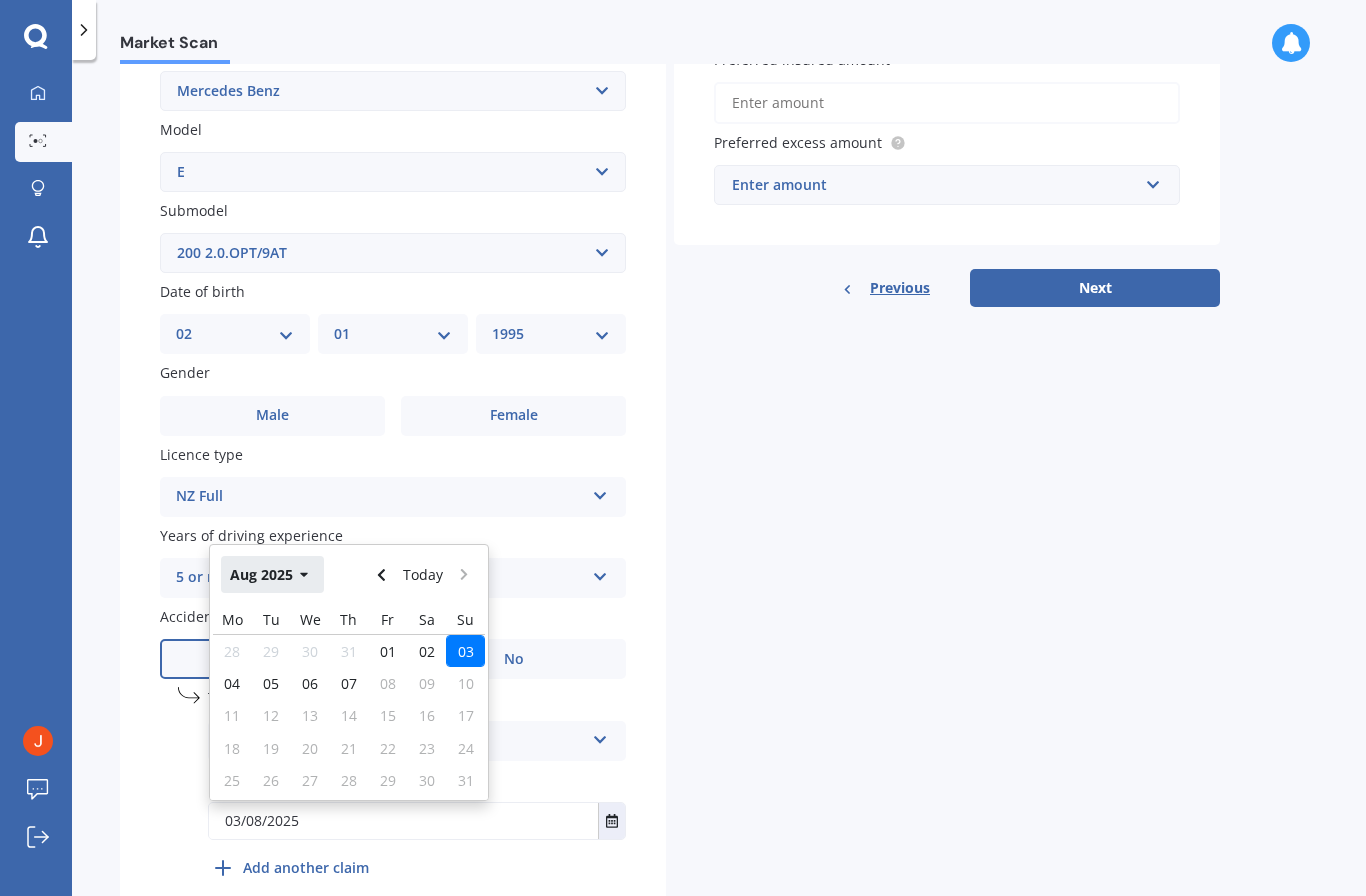 click on "Aug 2025" at bounding box center (272, 574) 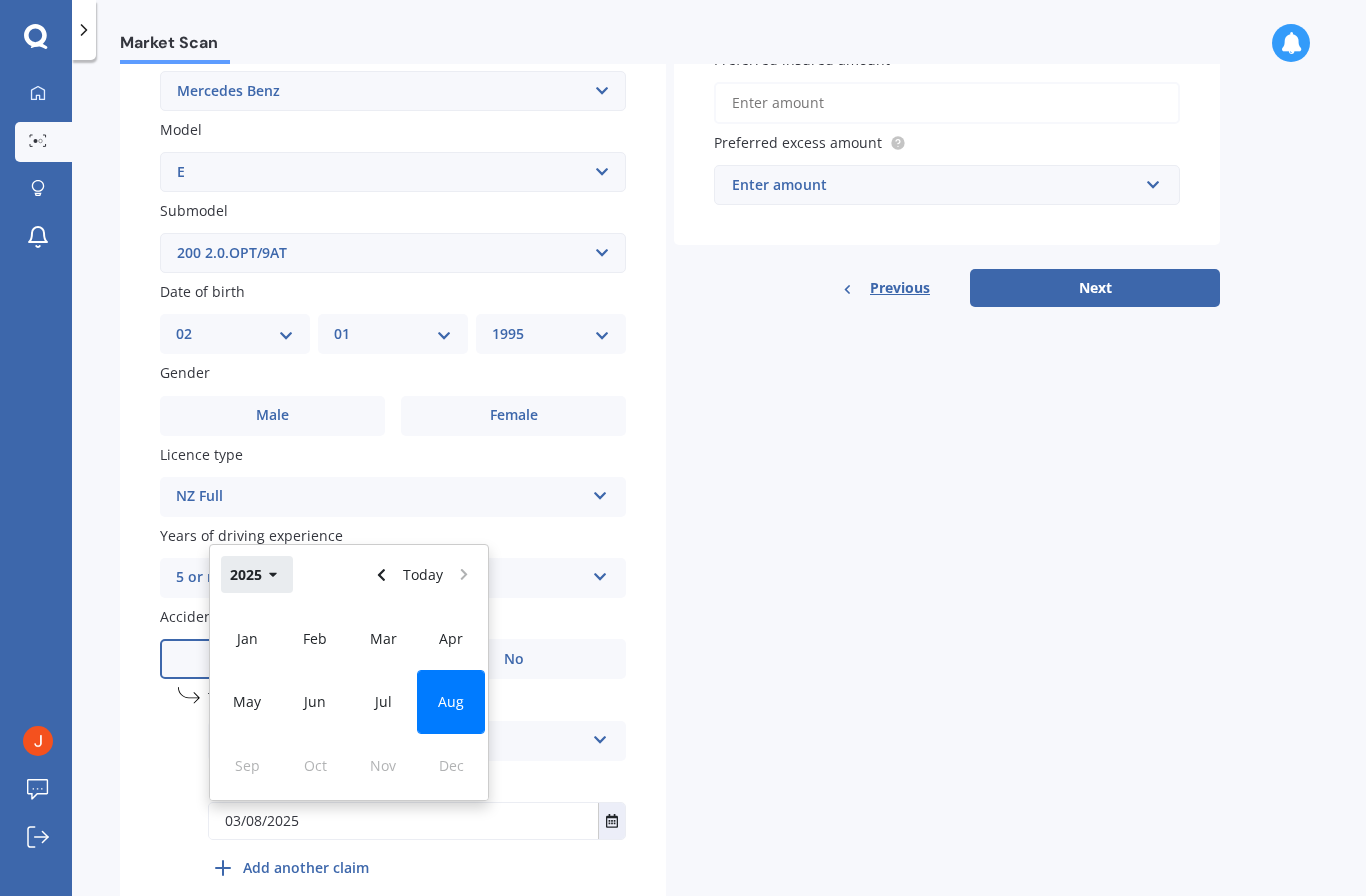 click on "2025" at bounding box center (257, 574) 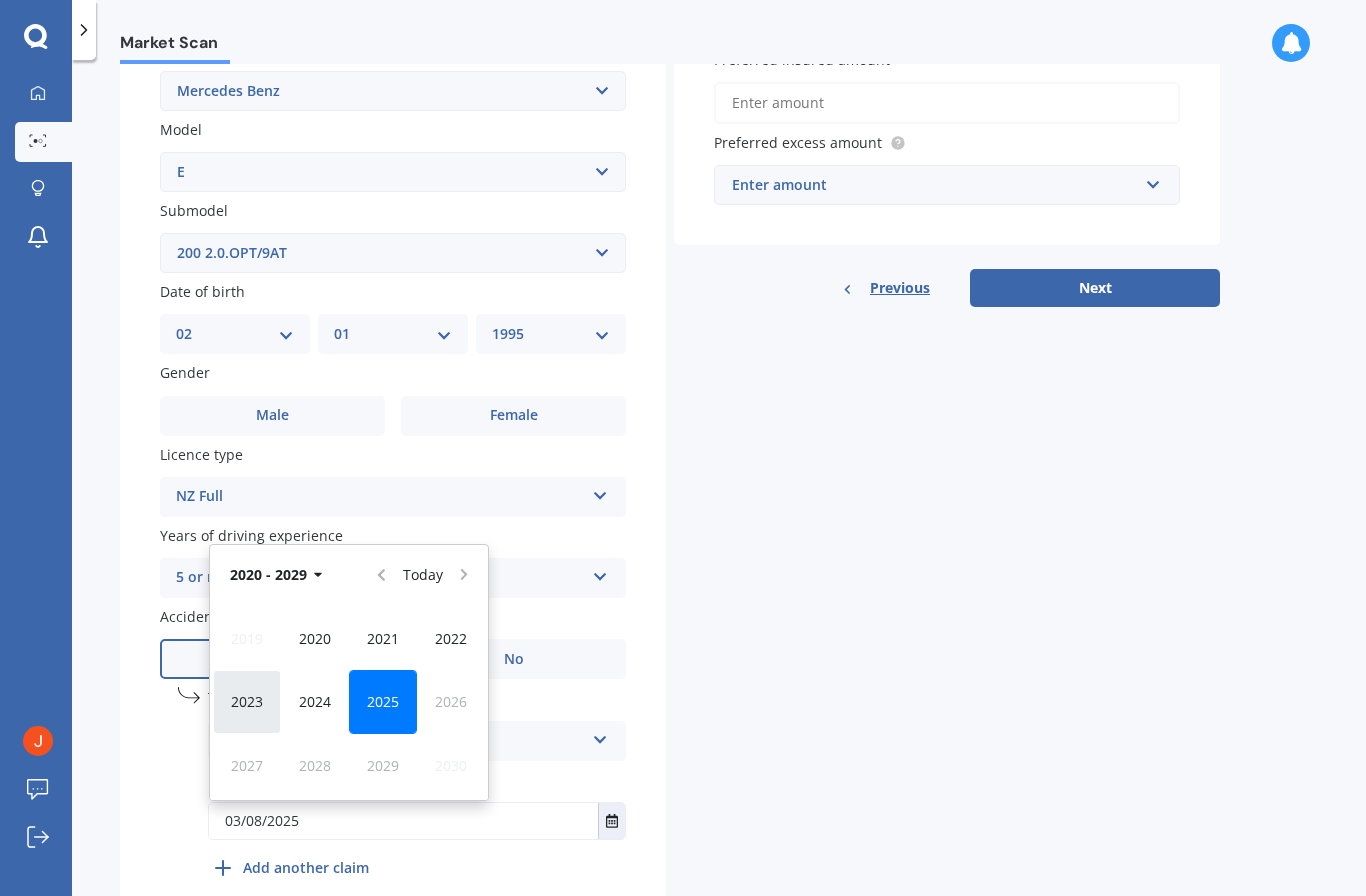 click on "2023" at bounding box center [247, 701] 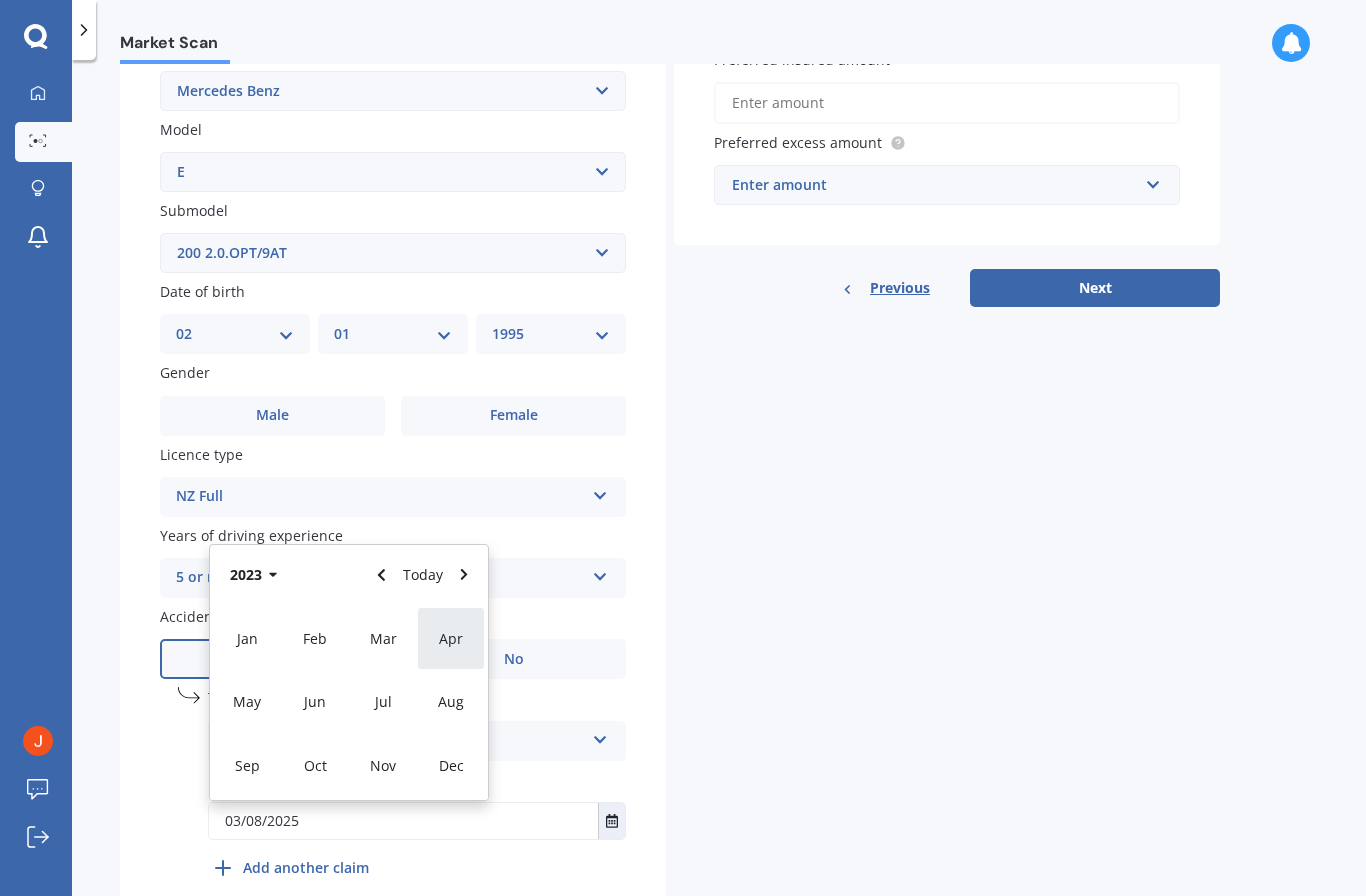 click on "Apr" at bounding box center [451, 638] 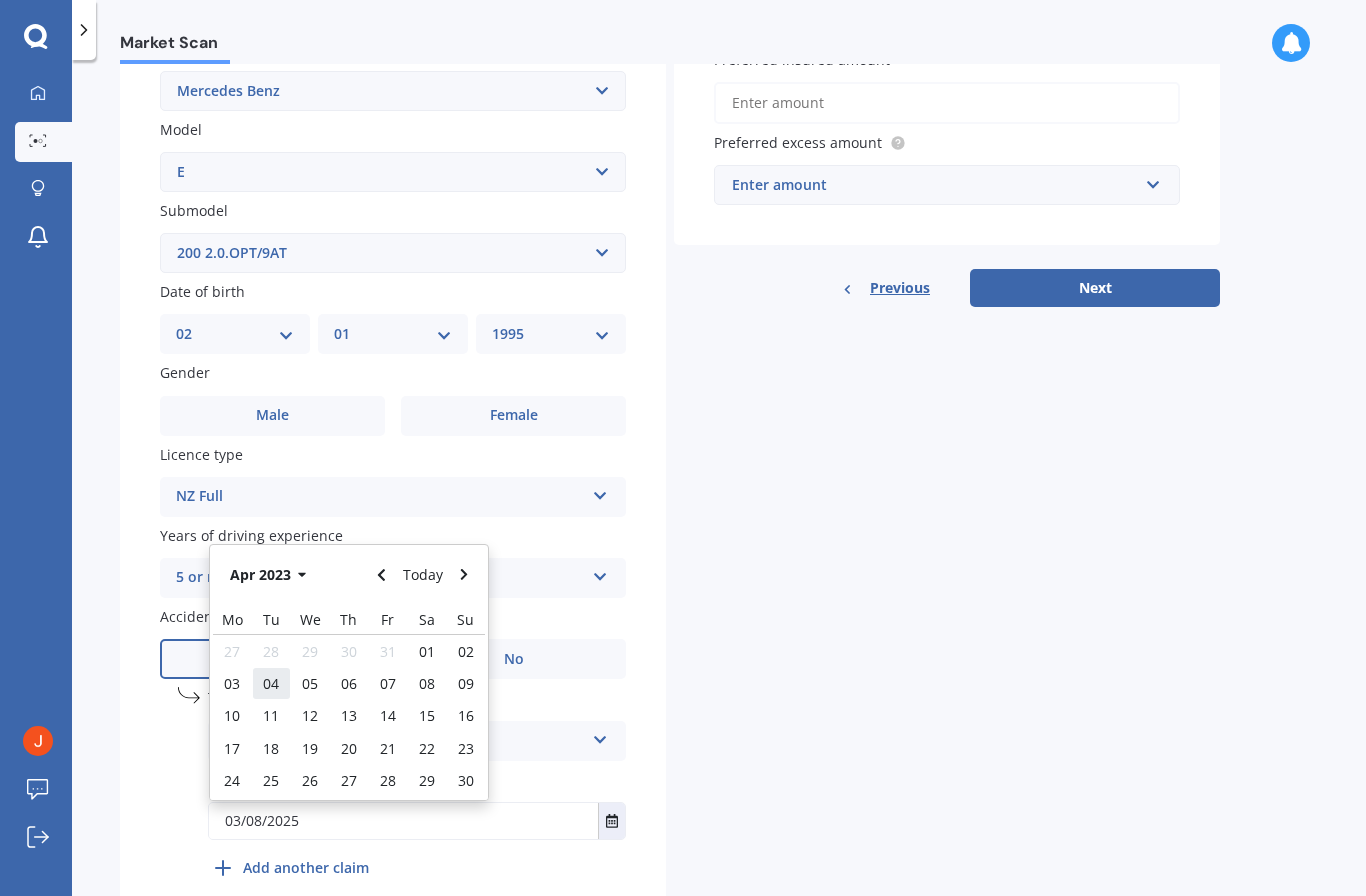 click on "04" at bounding box center (271, 683) 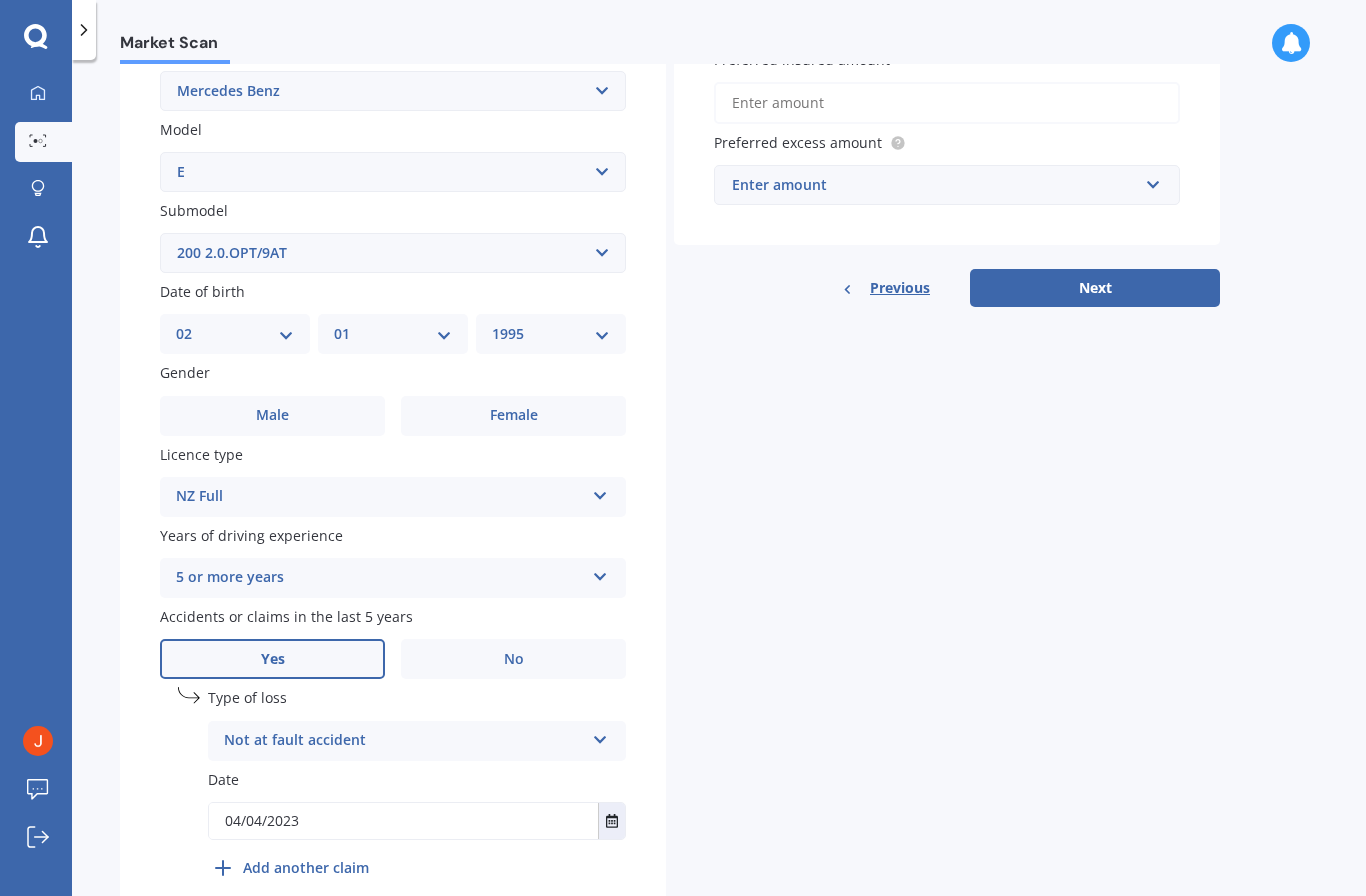 scroll, scrollTop: 71, scrollLeft: 0, axis: vertical 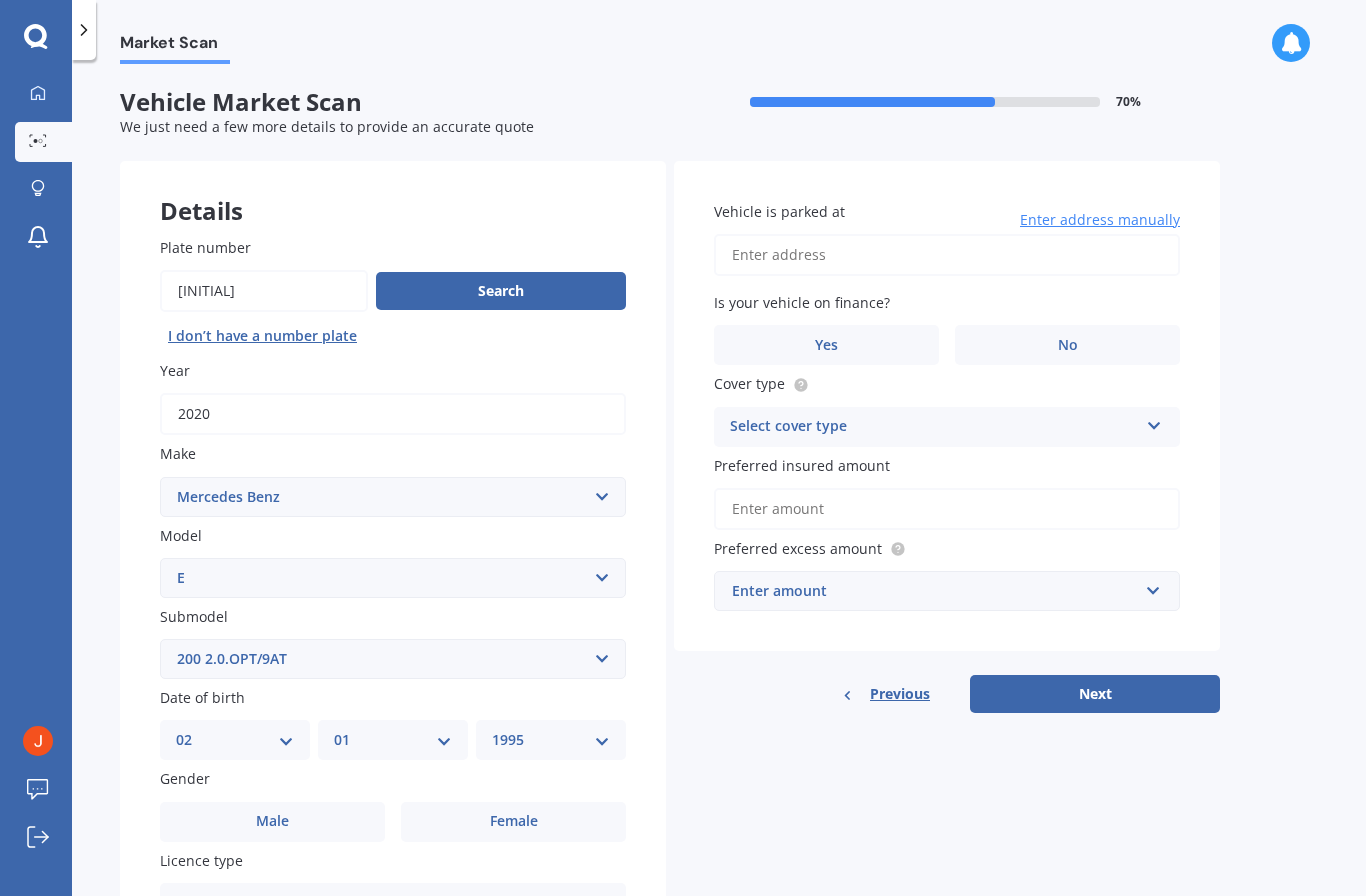 click on "Vehicle is parked at" at bounding box center [947, 255] 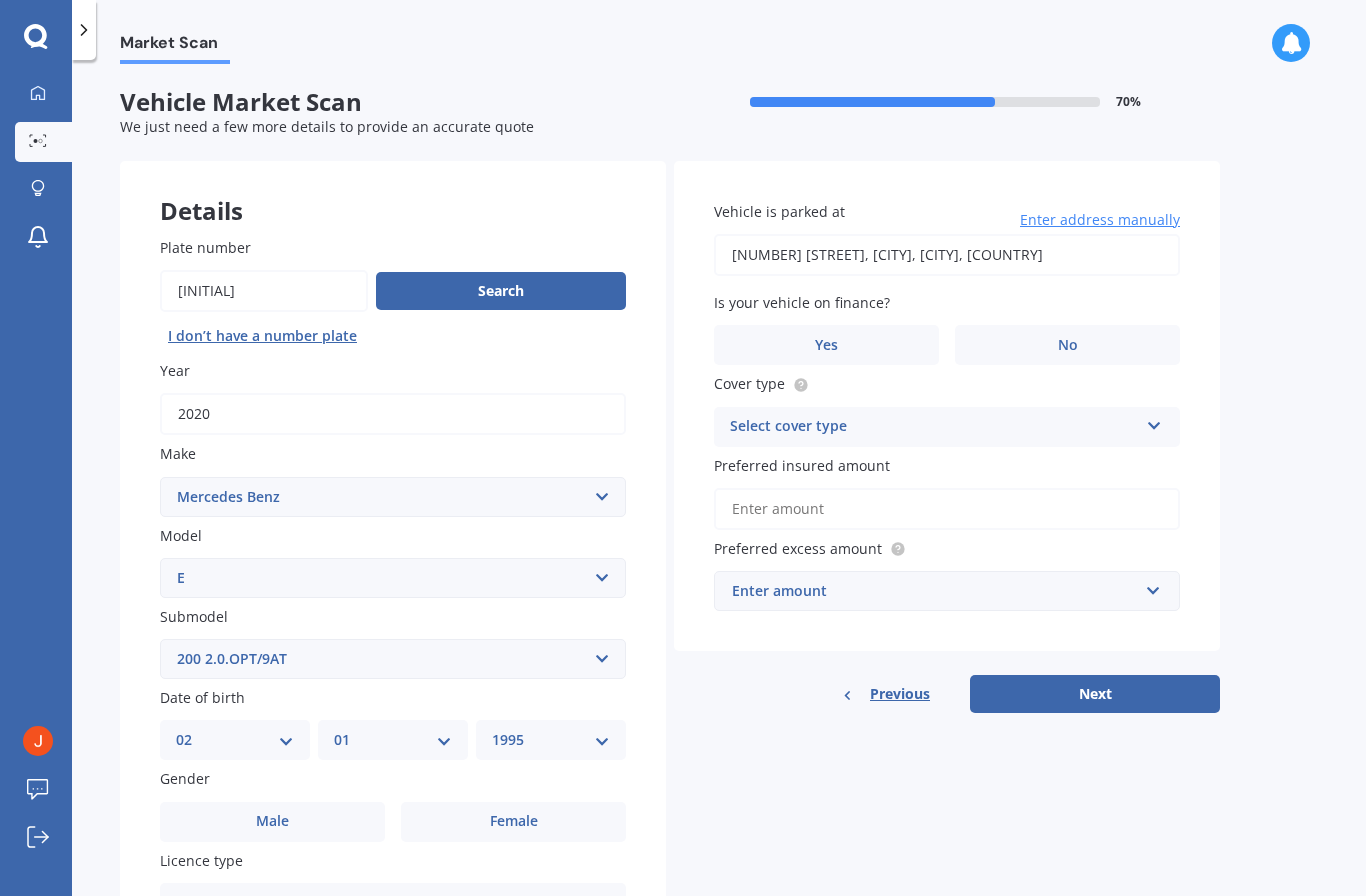 type on "[NUMBER] [STREET], [CITY], [CITY] [POSTAL_CODE]" 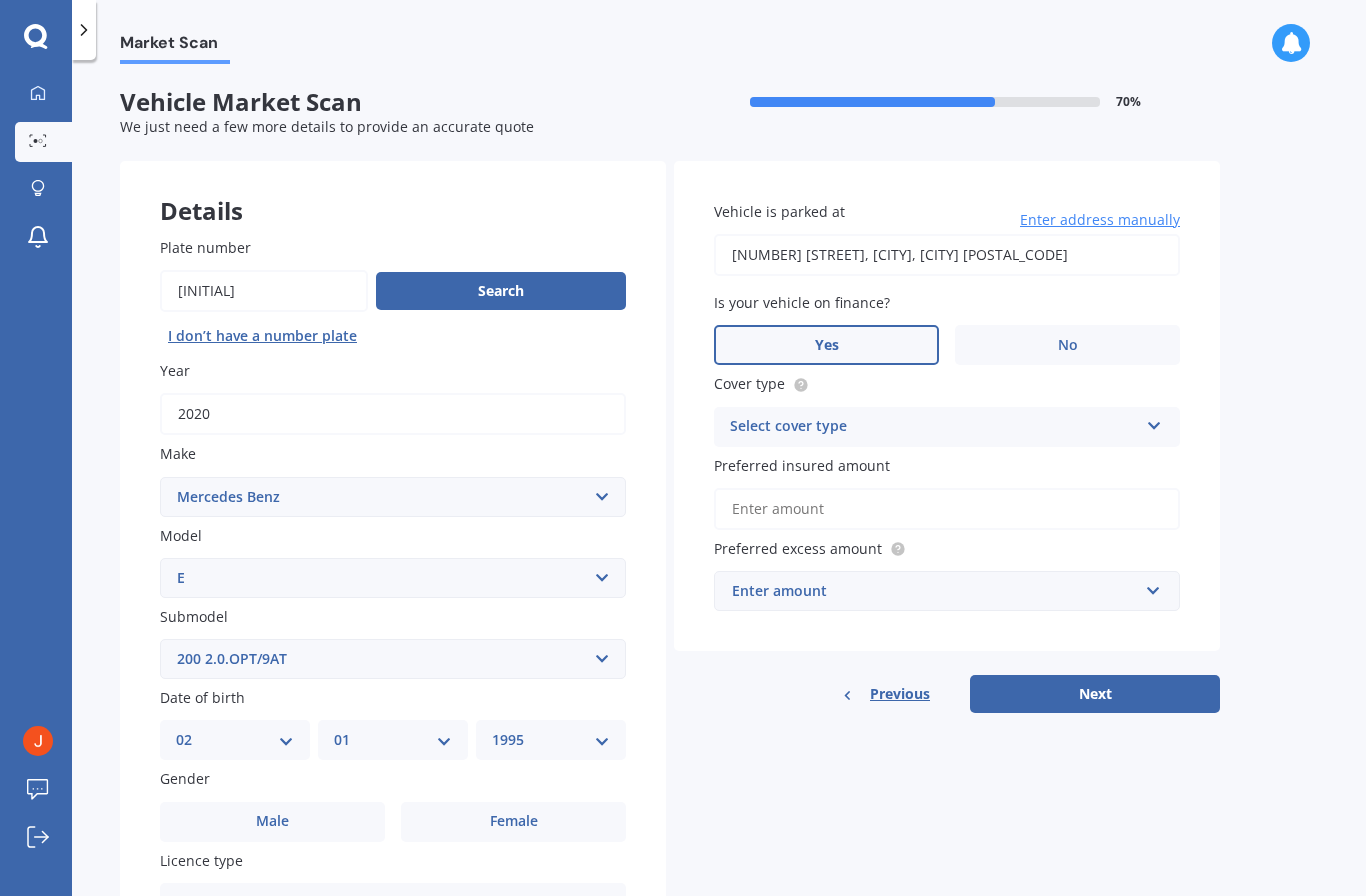 click on "Yes" at bounding box center (827, 345) 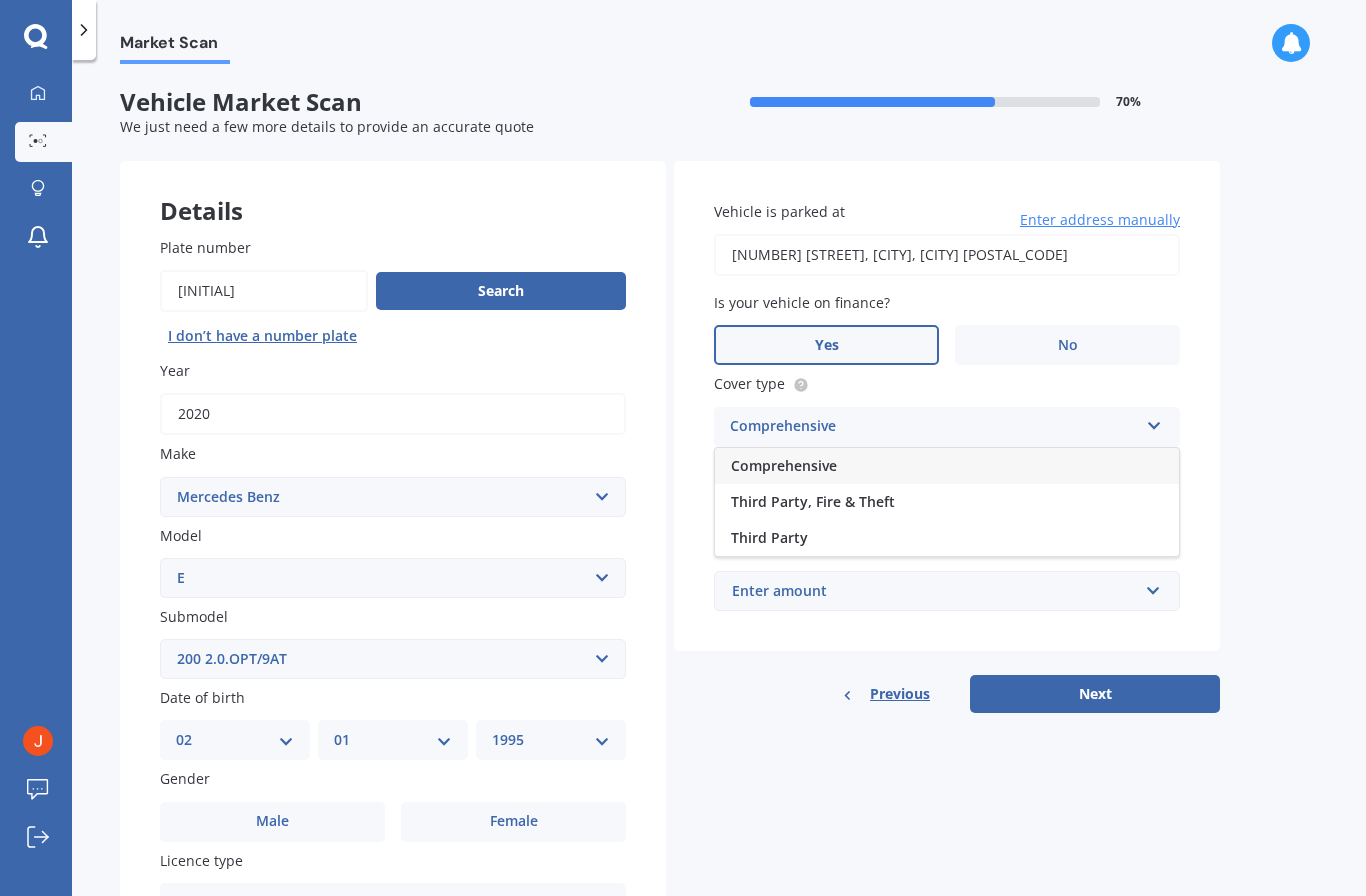 click on "Comprehensive" at bounding box center [784, 465] 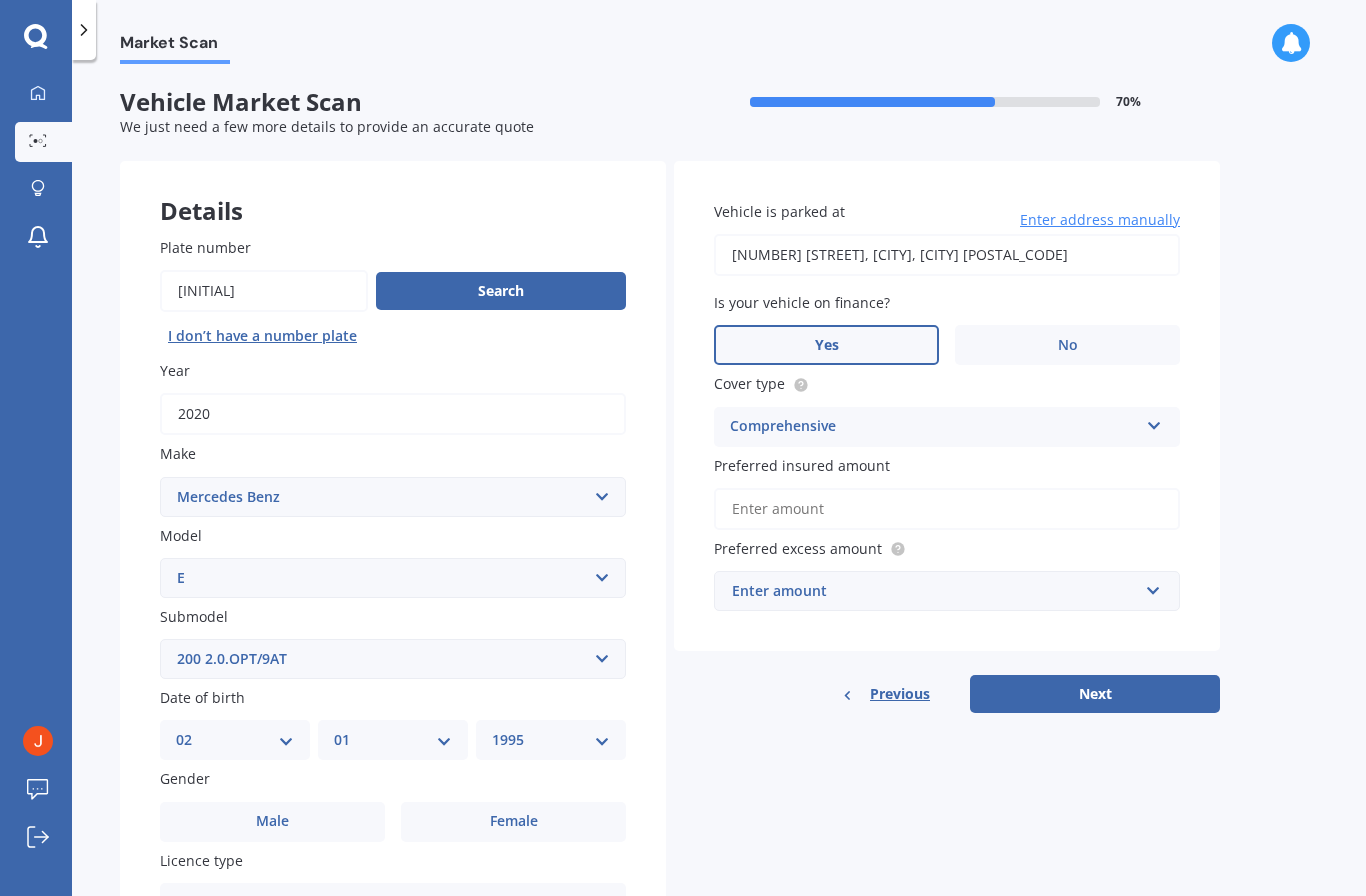 click on "Preferred insured amount" at bounding box center [947, 509] 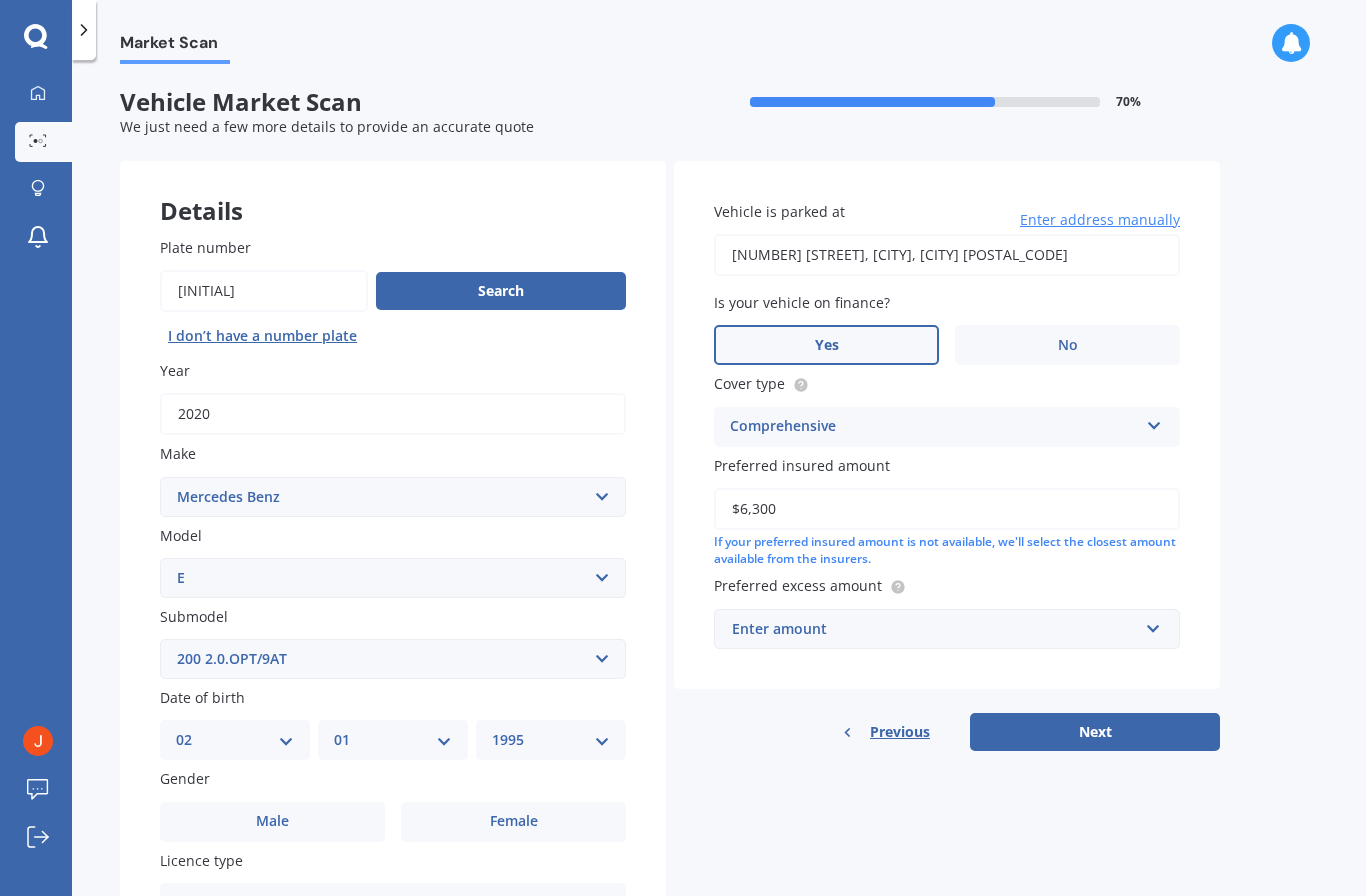 type on "$63,000" 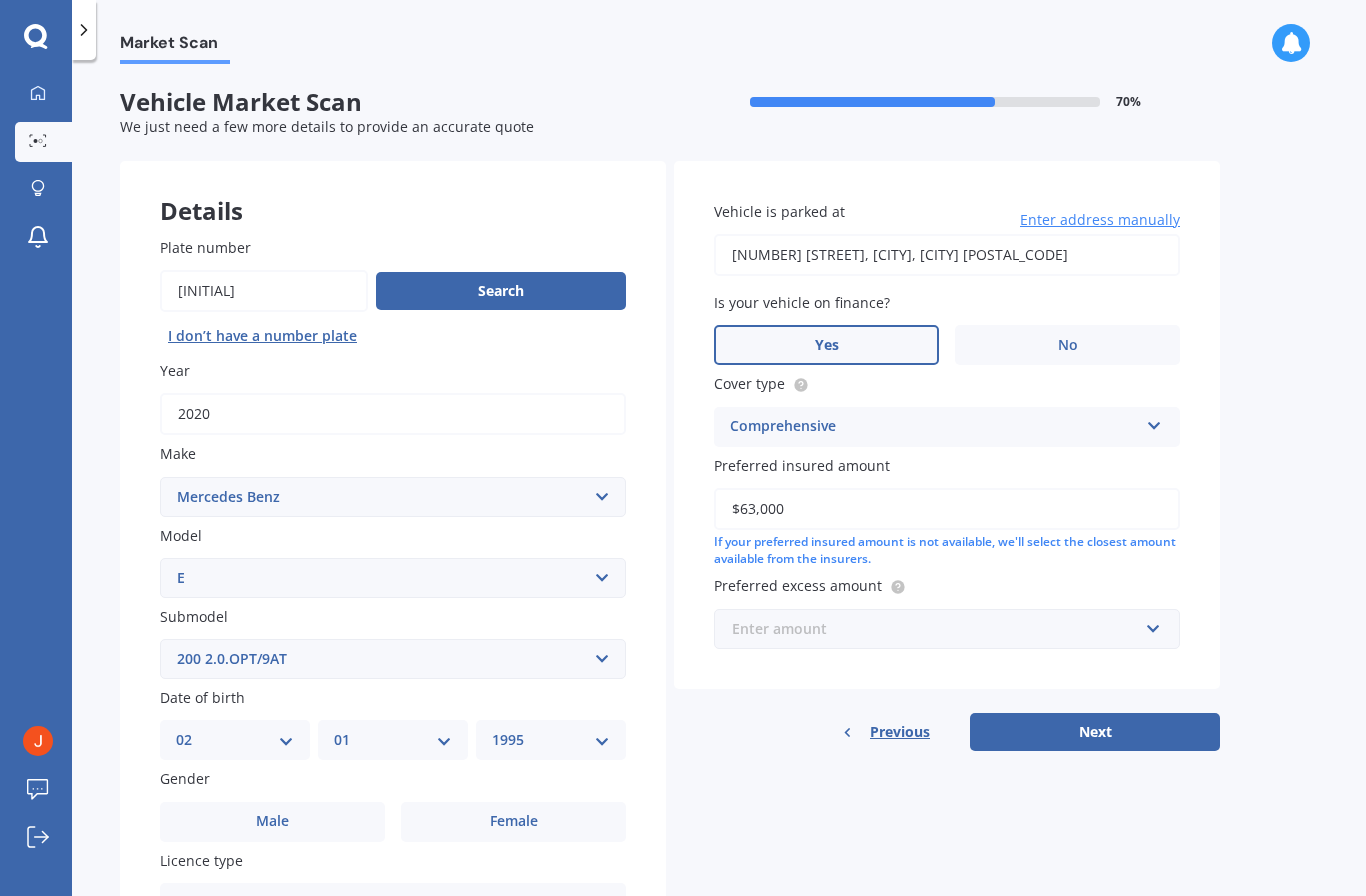 click at bounding box center [940, 629] 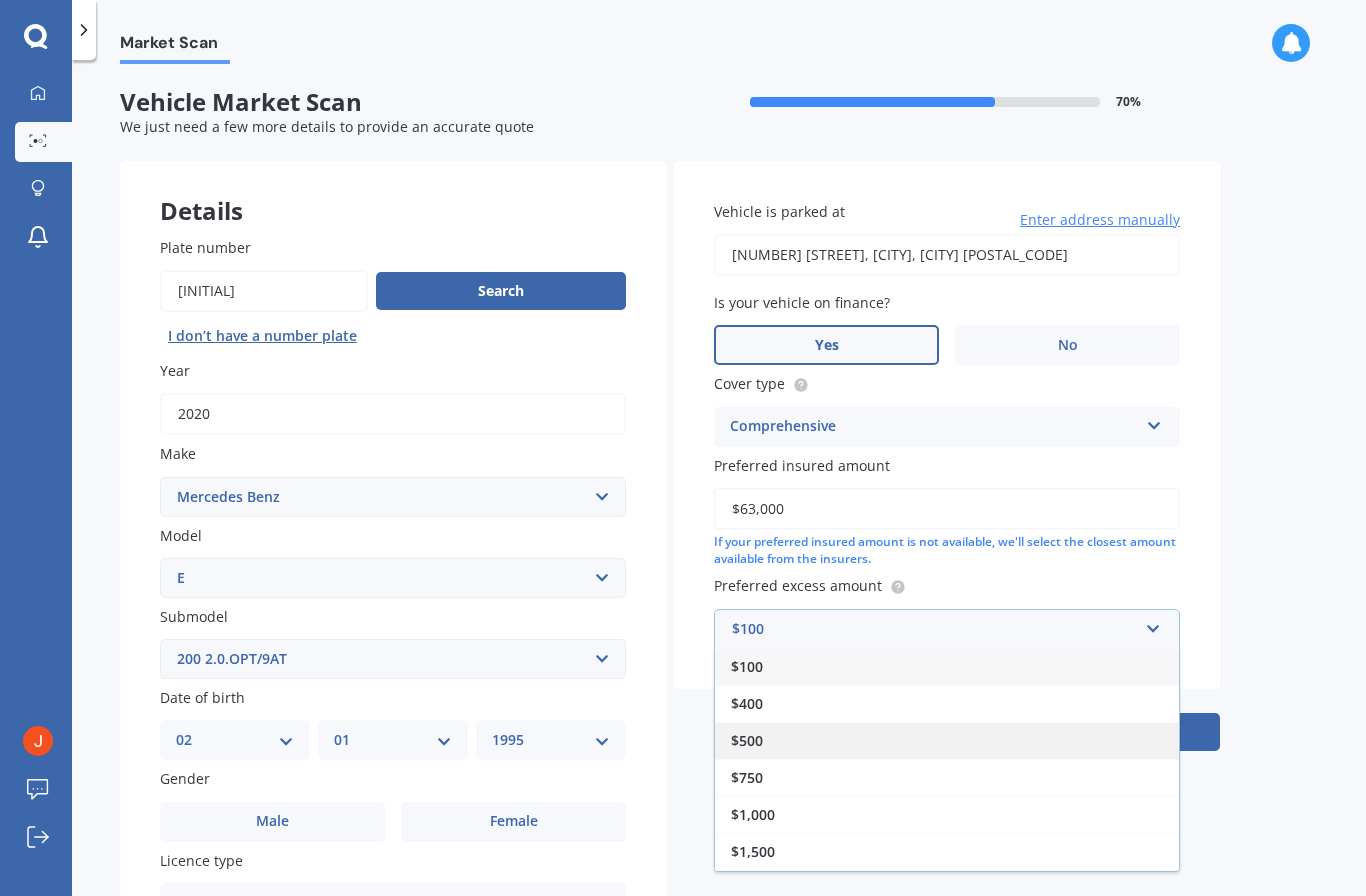 click on "$500" at bounding box center [947, 740] 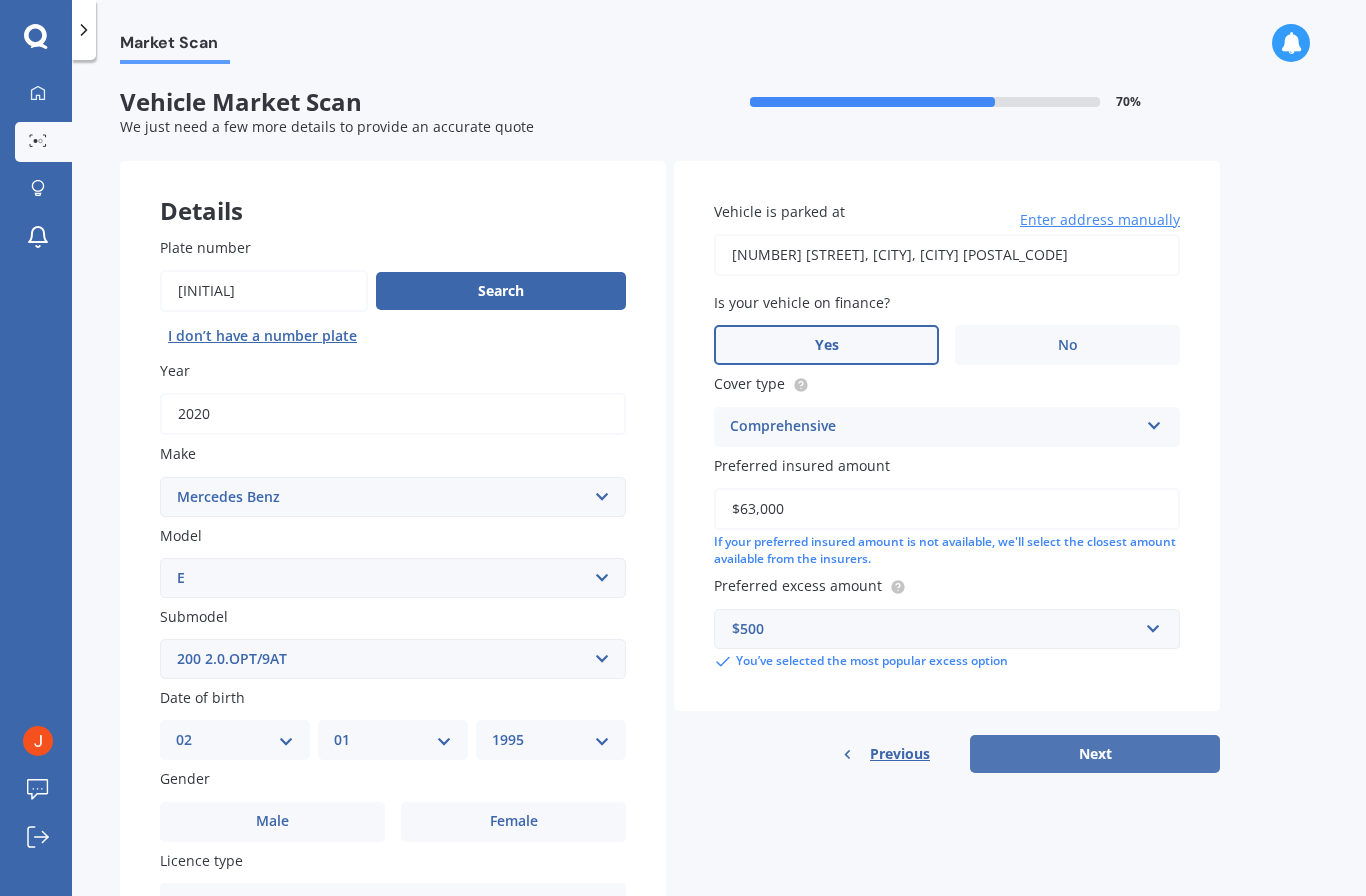 click on "Next" at bounding box center (1095, 754) 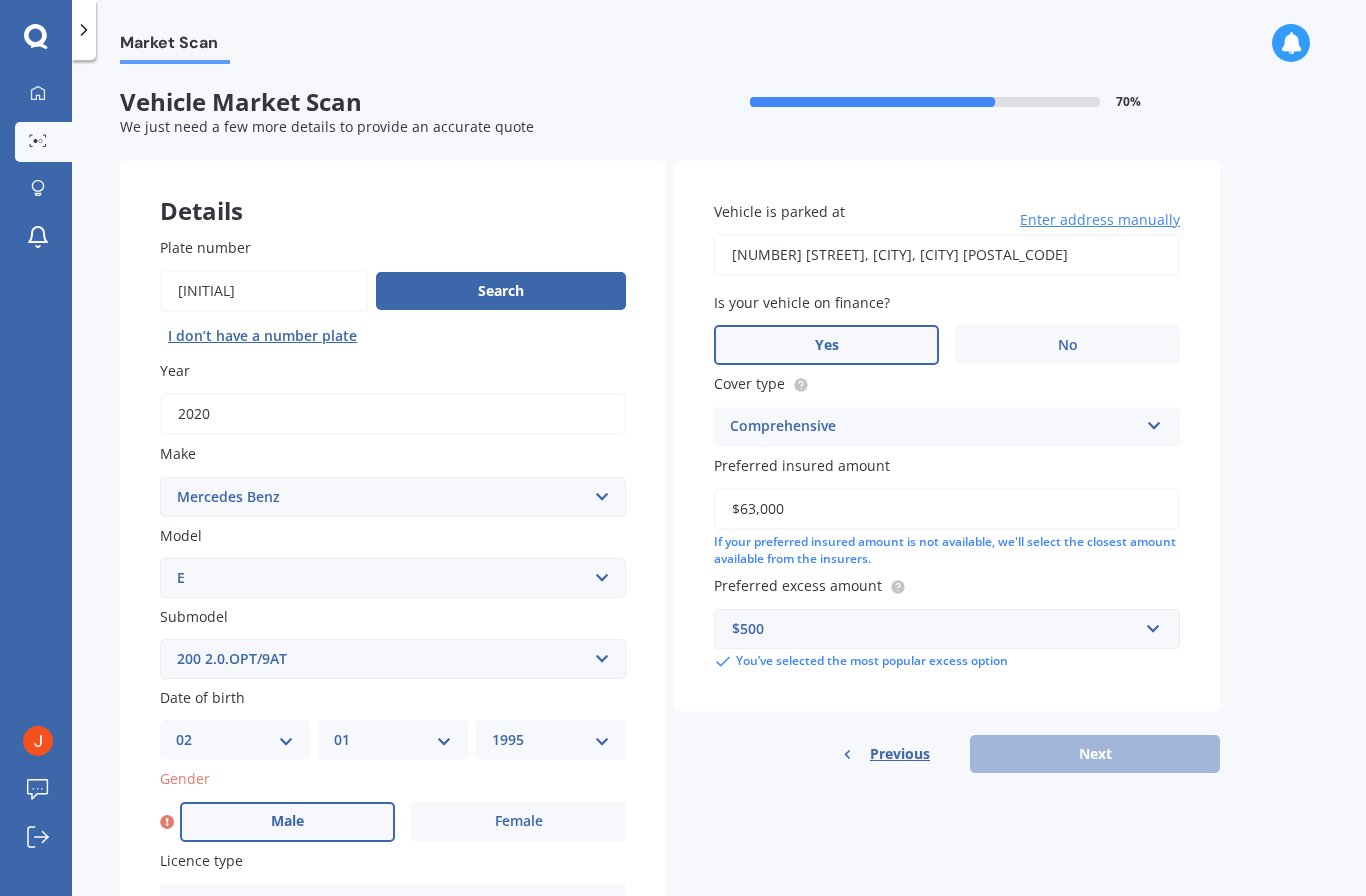click on "Male" at bounding box center (287, 822) 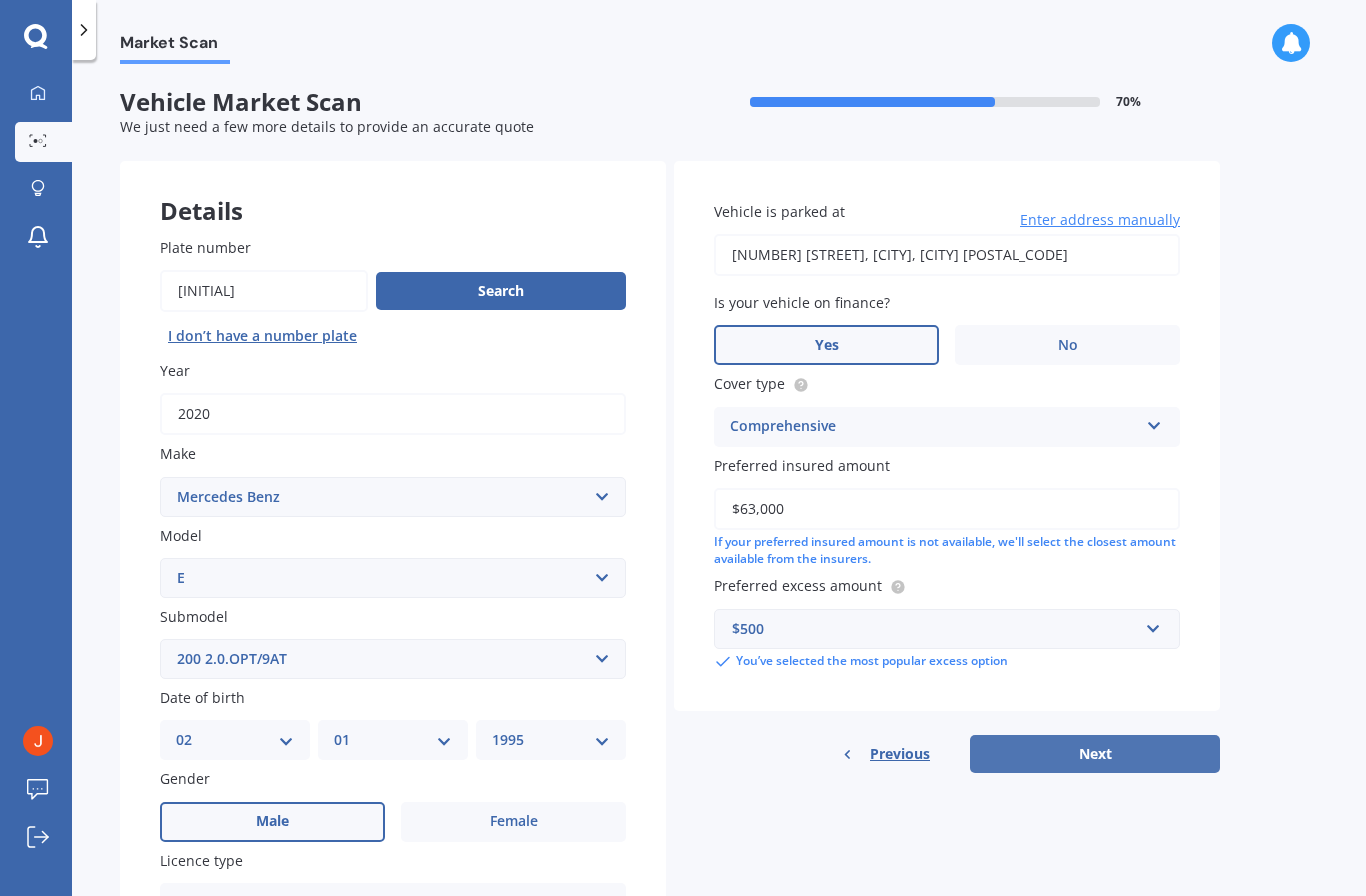 click on "Next" at bounding box center (1095, 754) 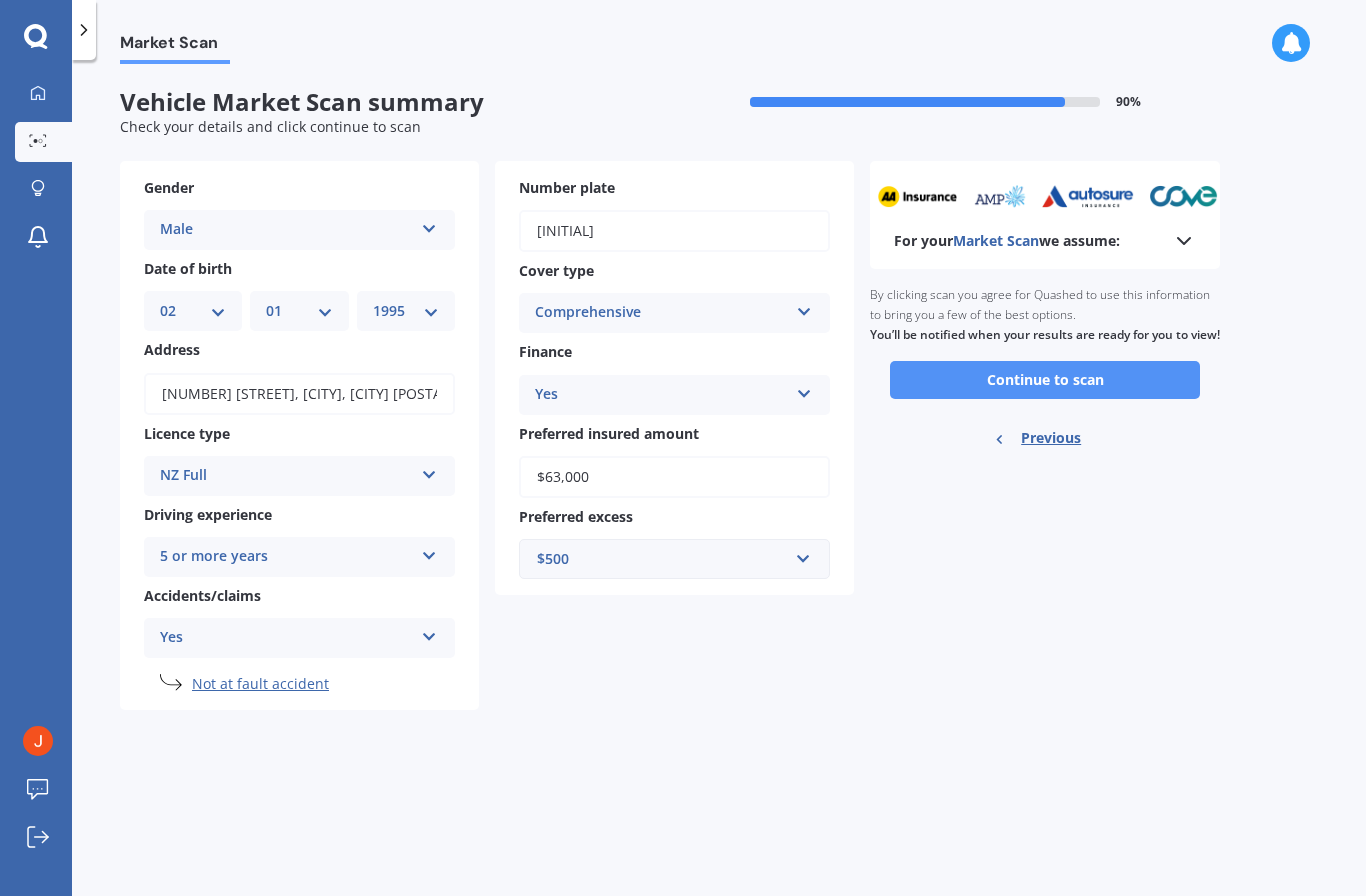 click on "Continue to scan" at bounding box center (1045, 380) 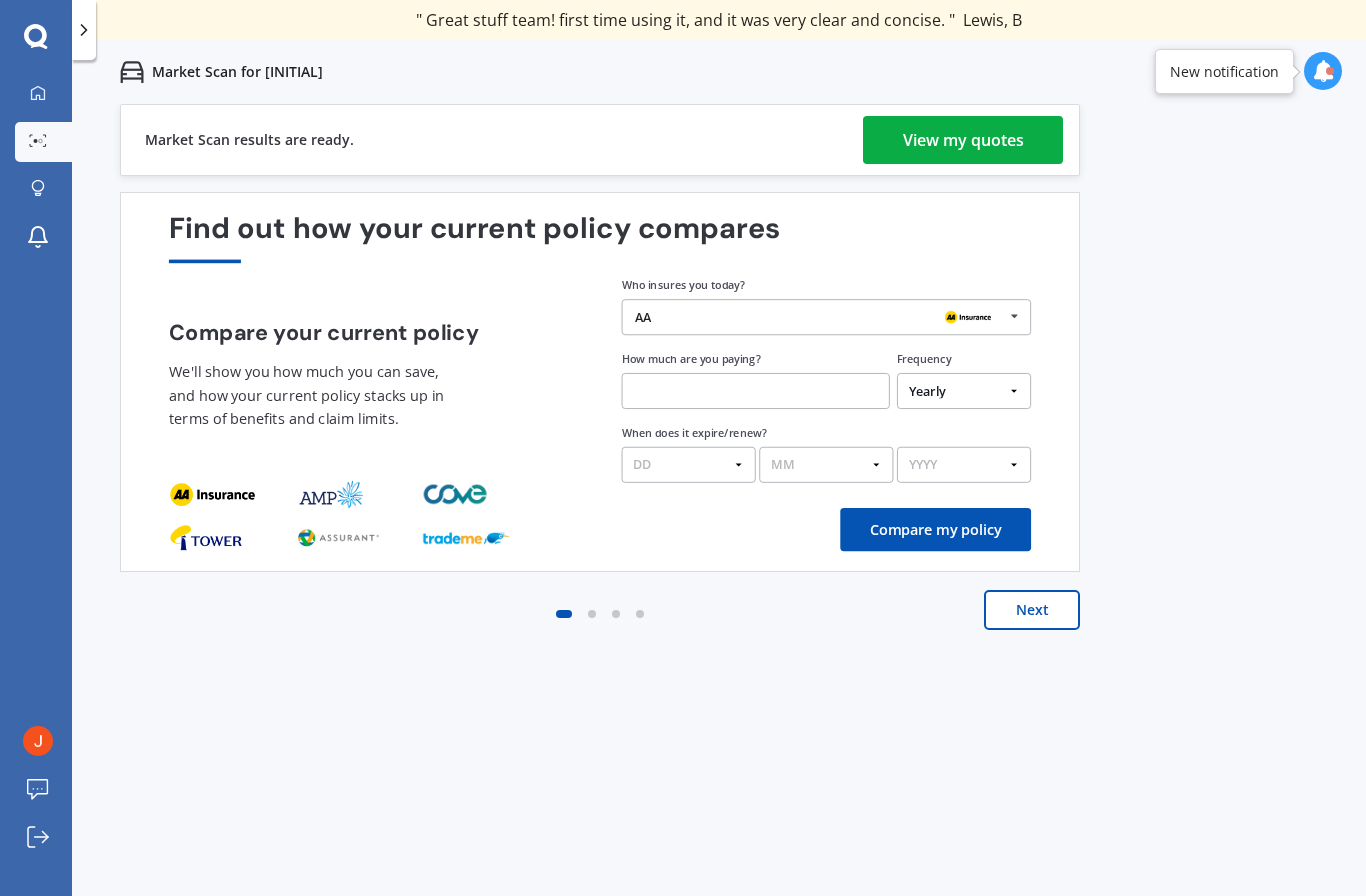 scroll, scrollTop: 0, scrollLeft: 0, axis: both 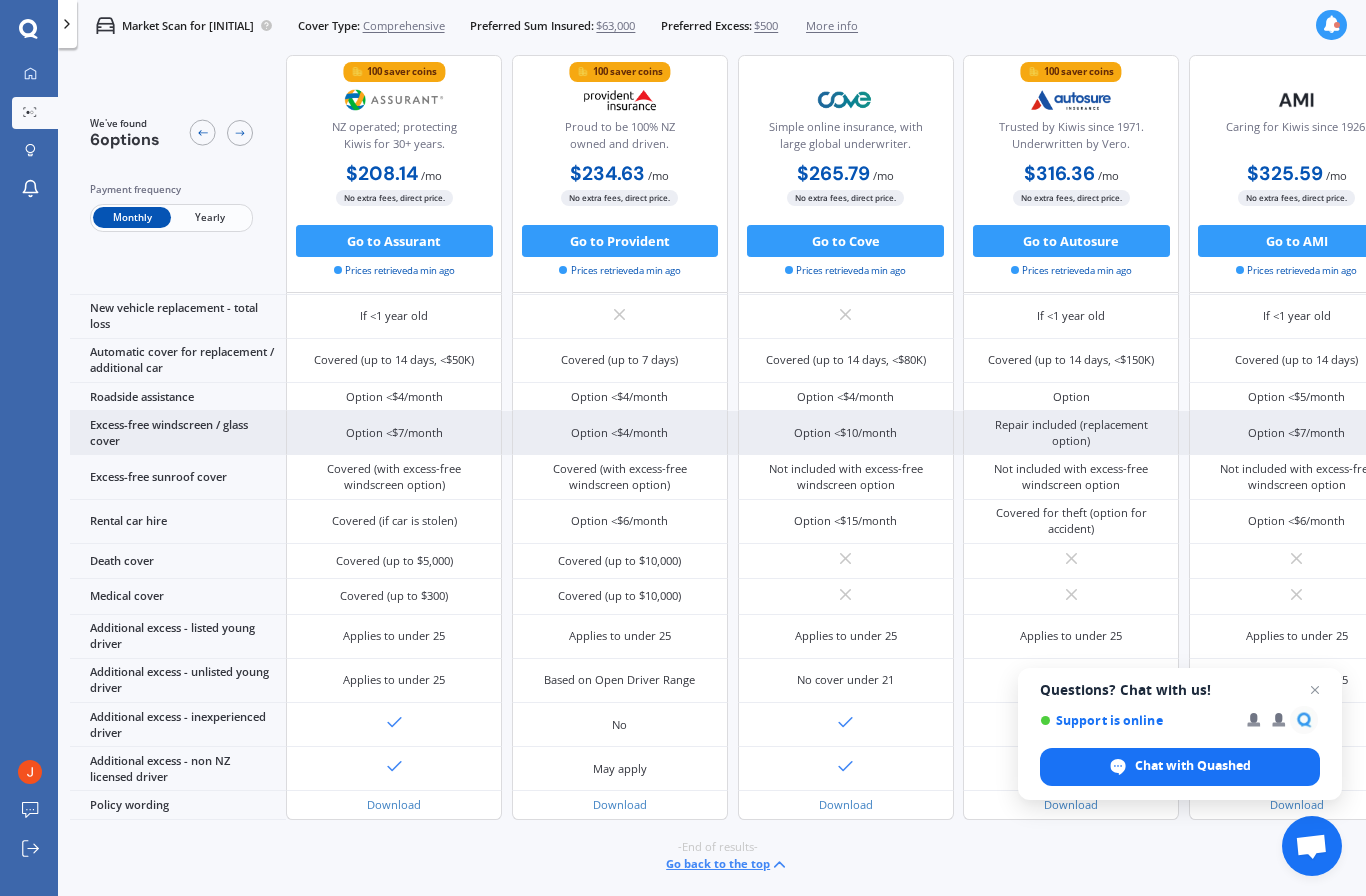 click on "Option <$4/month" at bounding box center (620, 433) 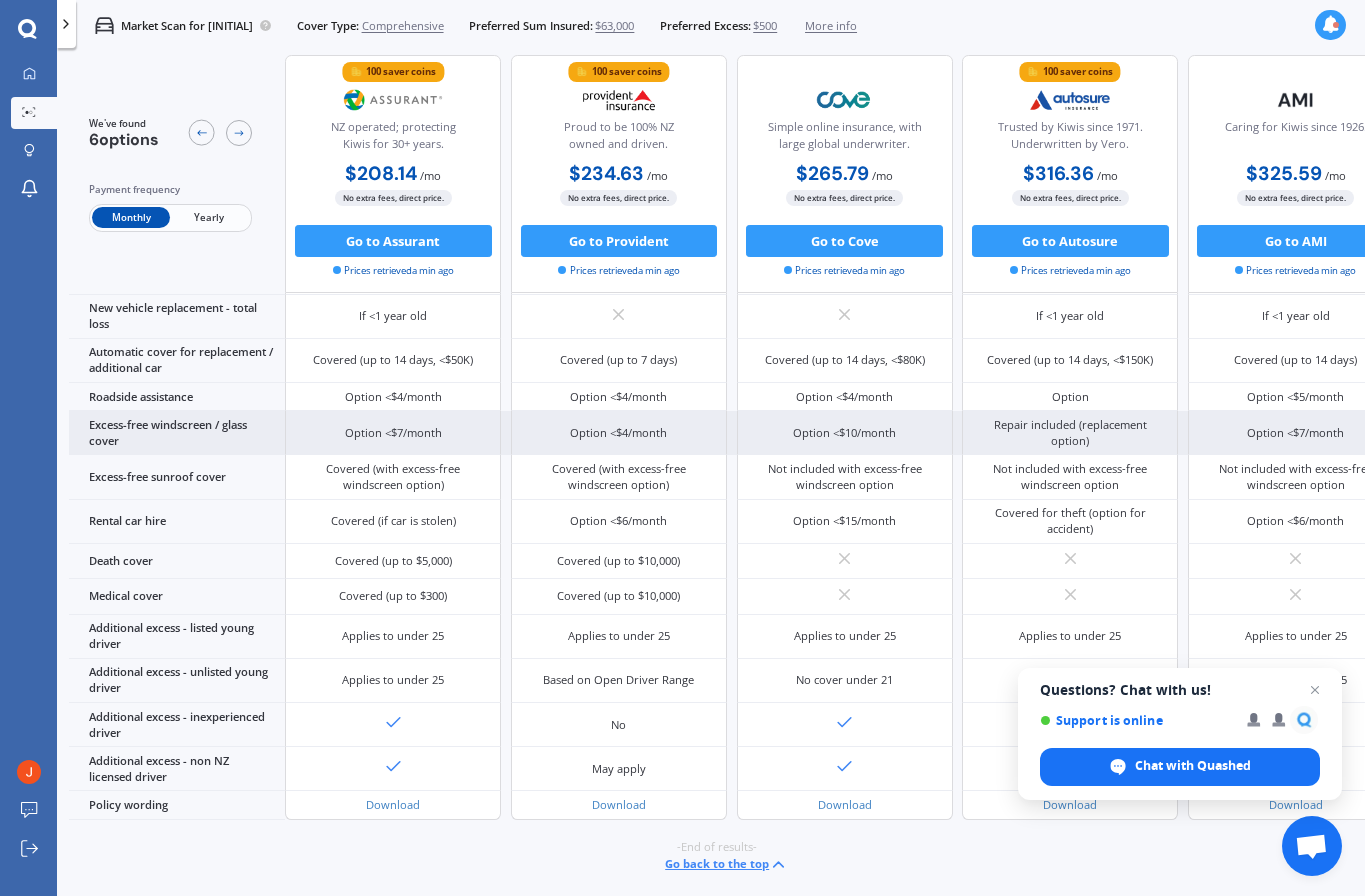scroll, scrollTop: 71, scrollLeft: 1, axis: both 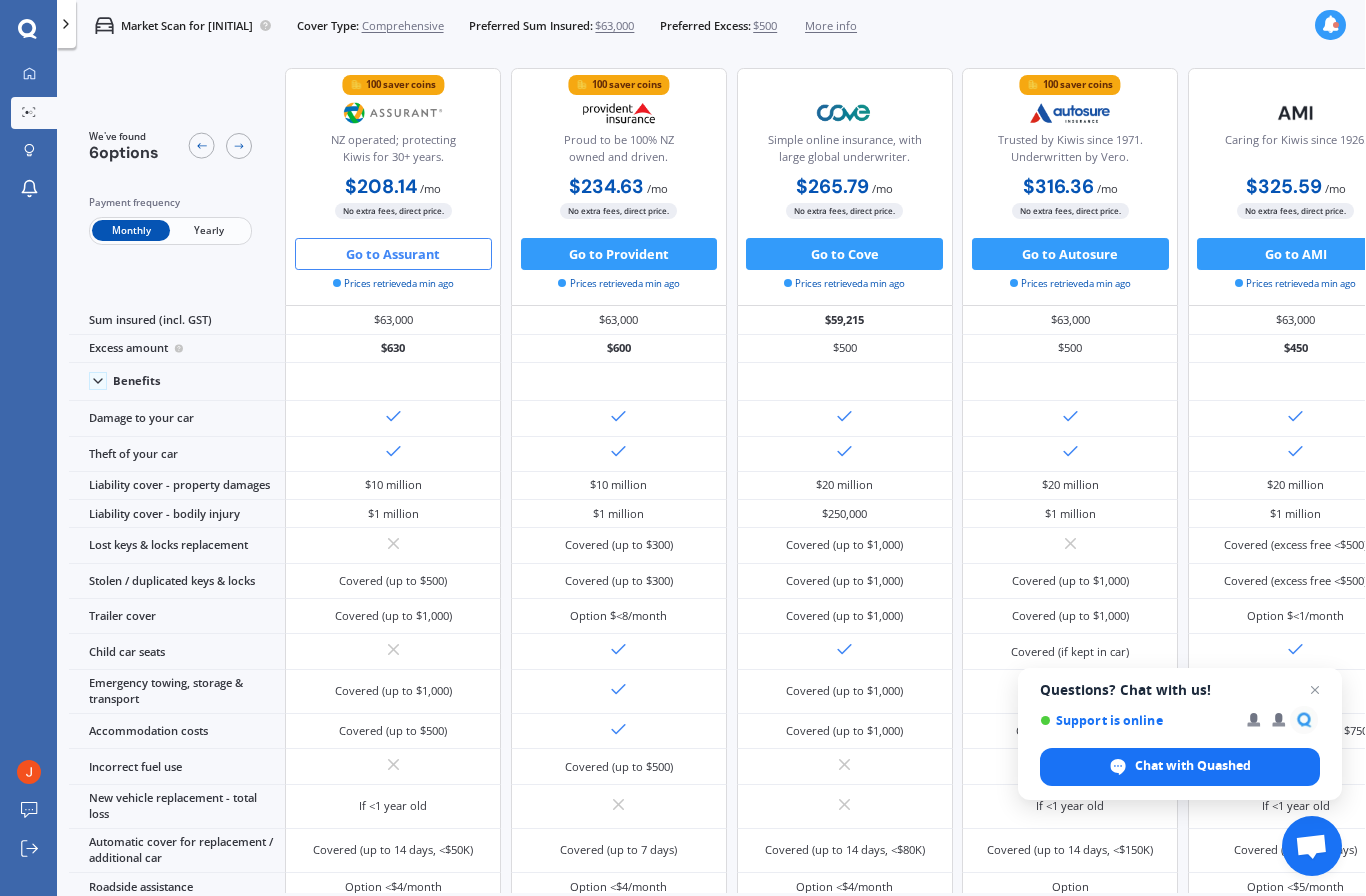 click on "Go to Assurant" at bounding box center (393, 254) 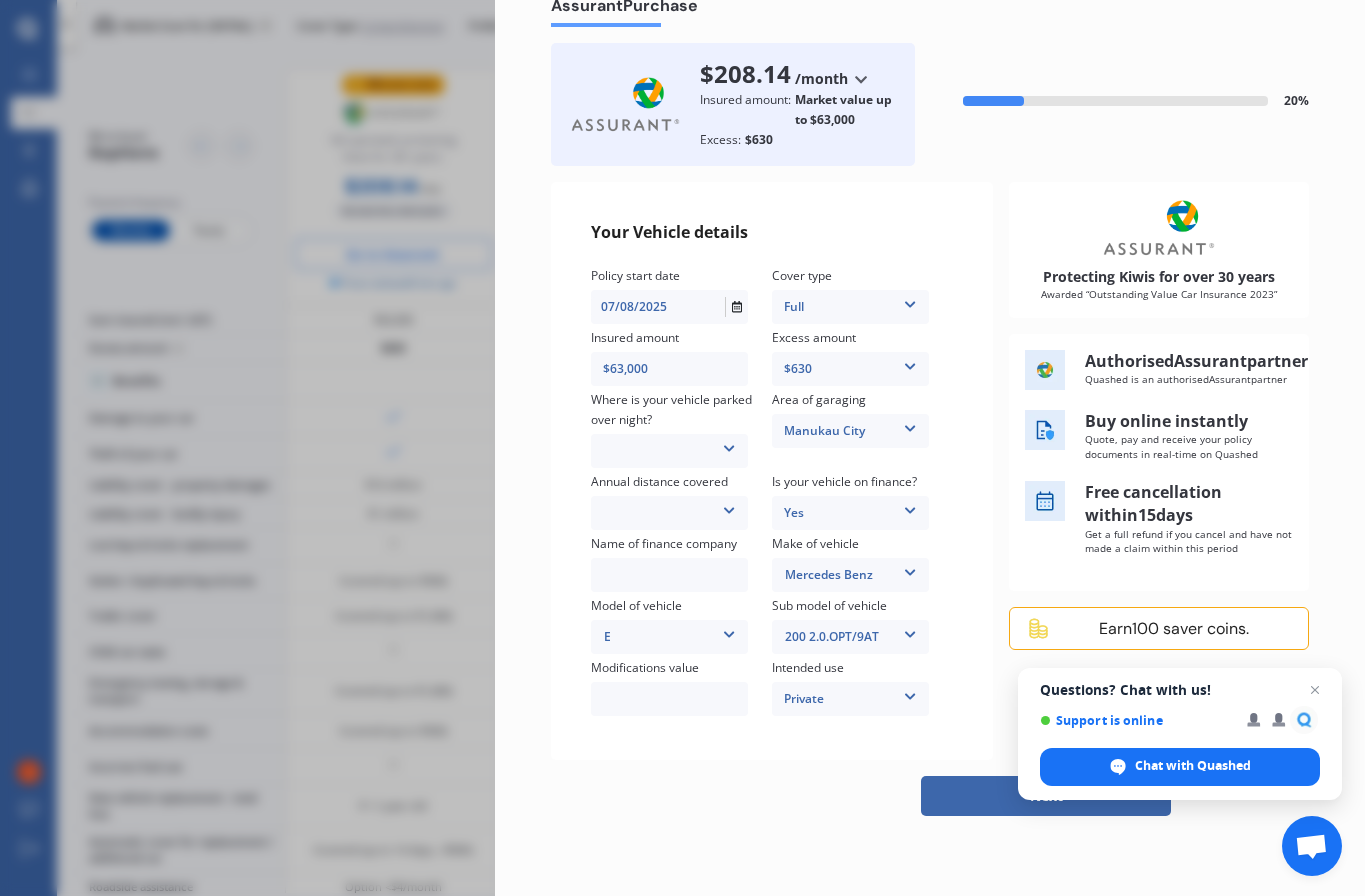 scroll, scrollTop: 193, scrollLeft: 0, axis: vertical 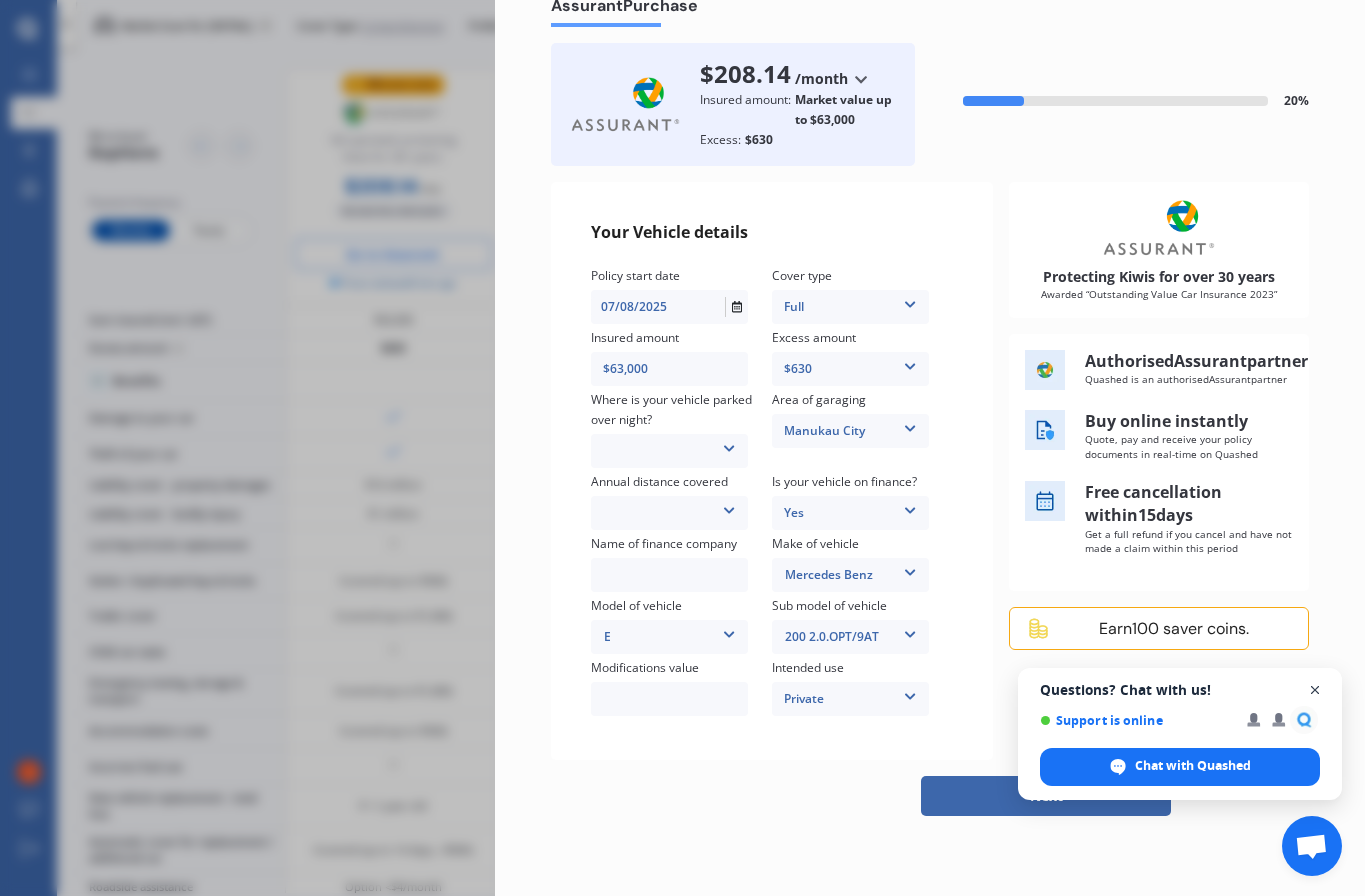 click at bounding box center [1315, 690] 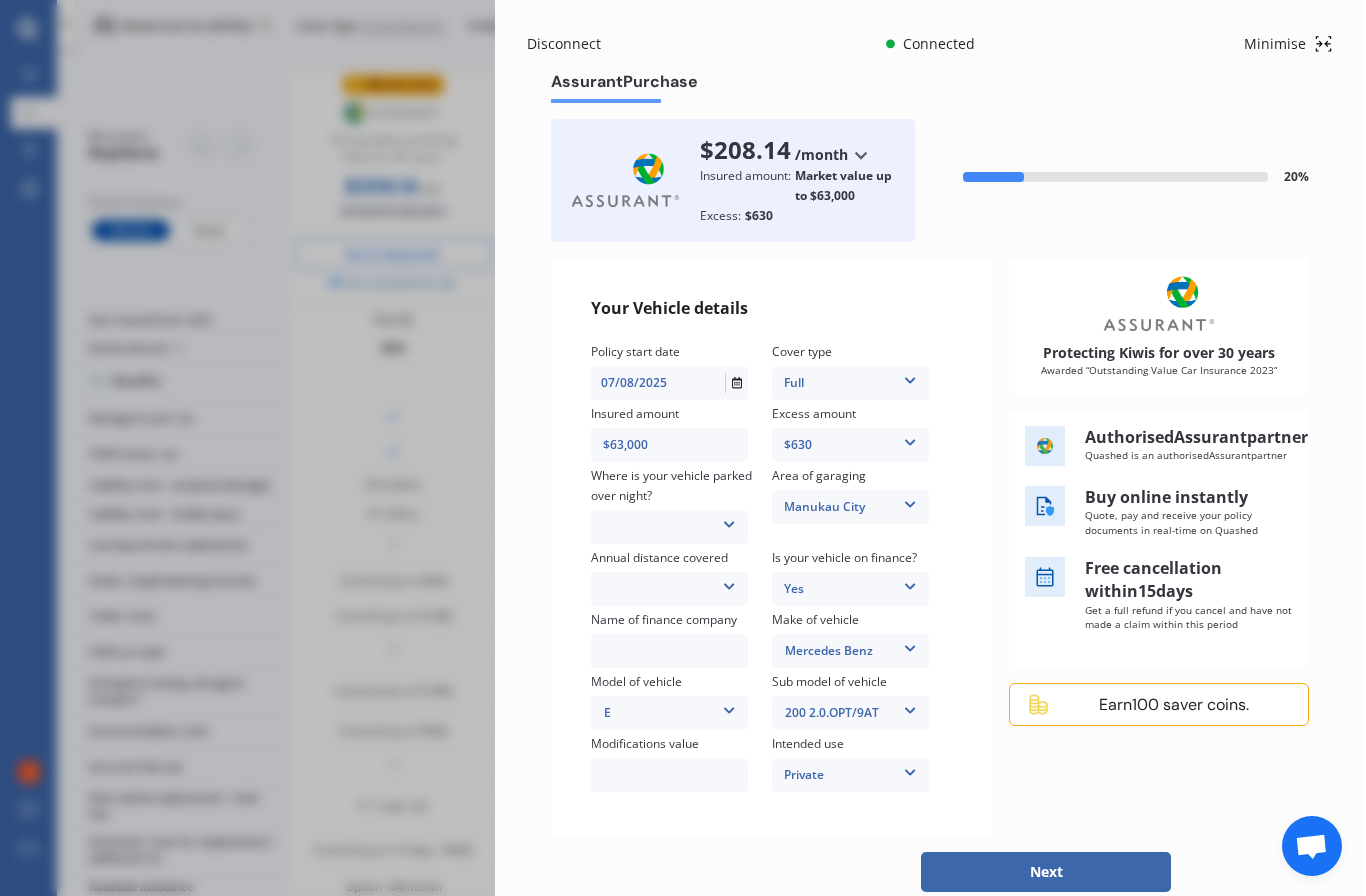 scroll, scrollTop: 0, scrollLeft: 0, axis: both 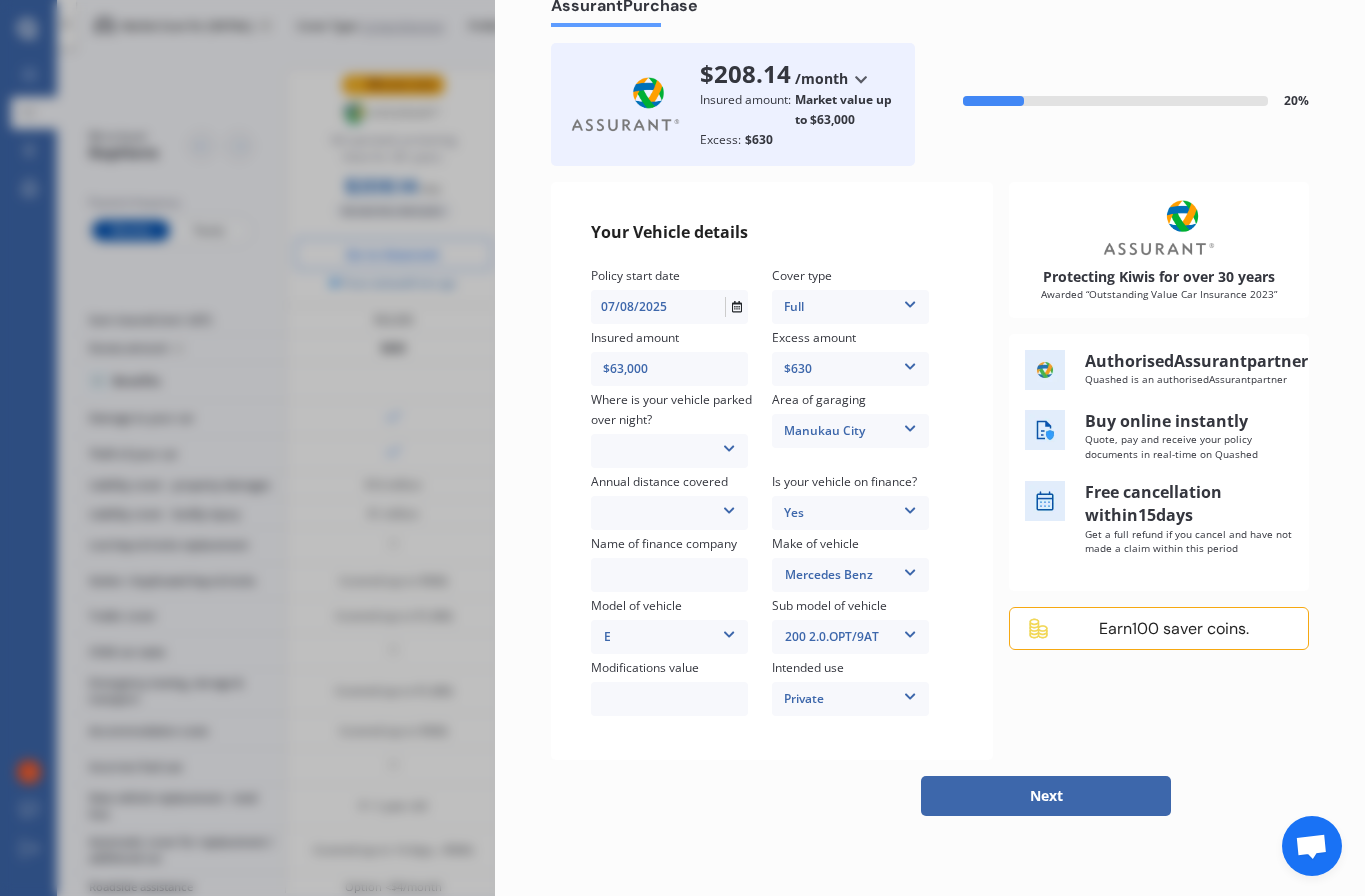 click on "Next" at bounding box center [1046, 796] 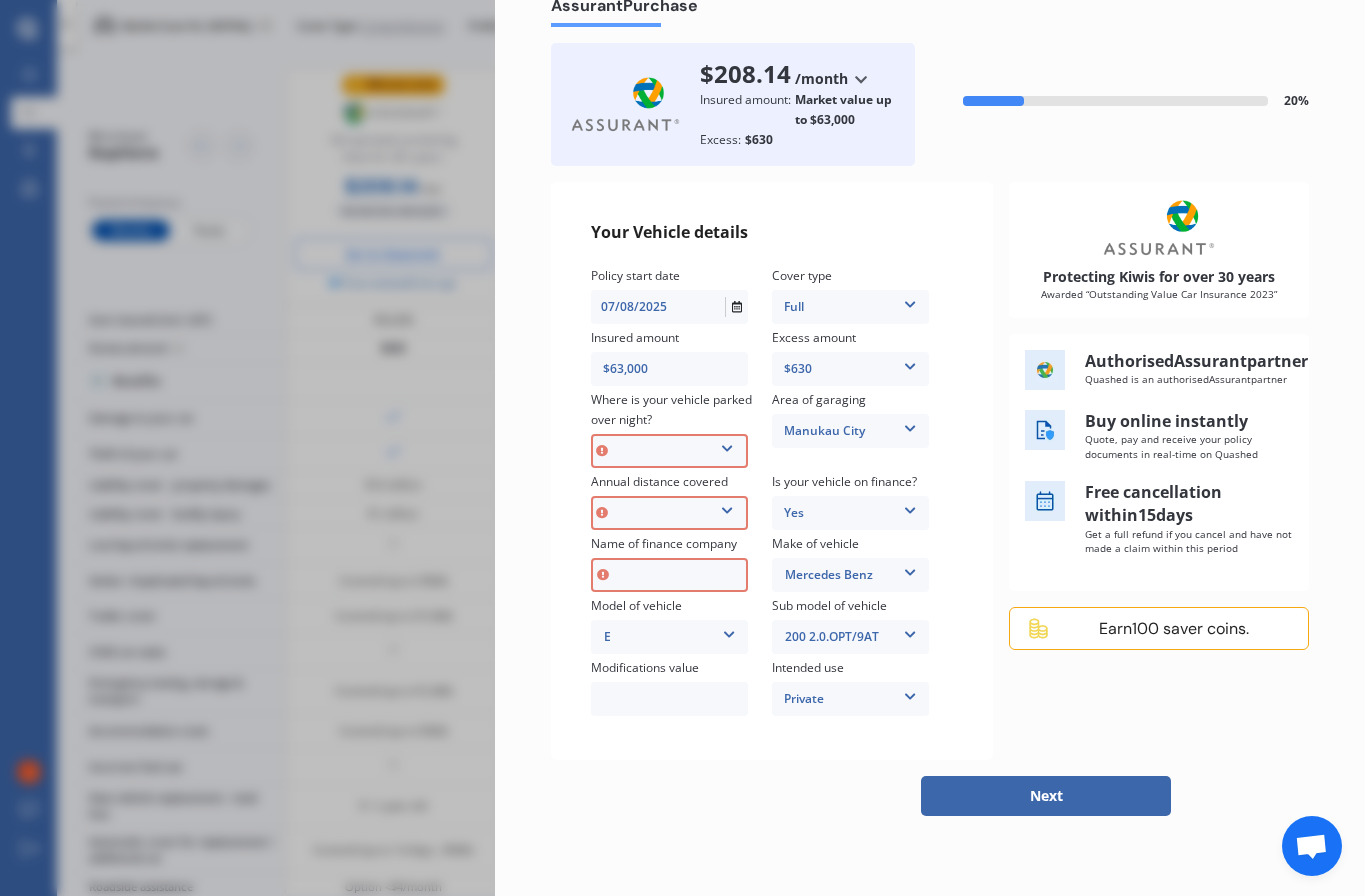 scroll, scrollTop: 61, scrollLeft: 0, axis: vertical 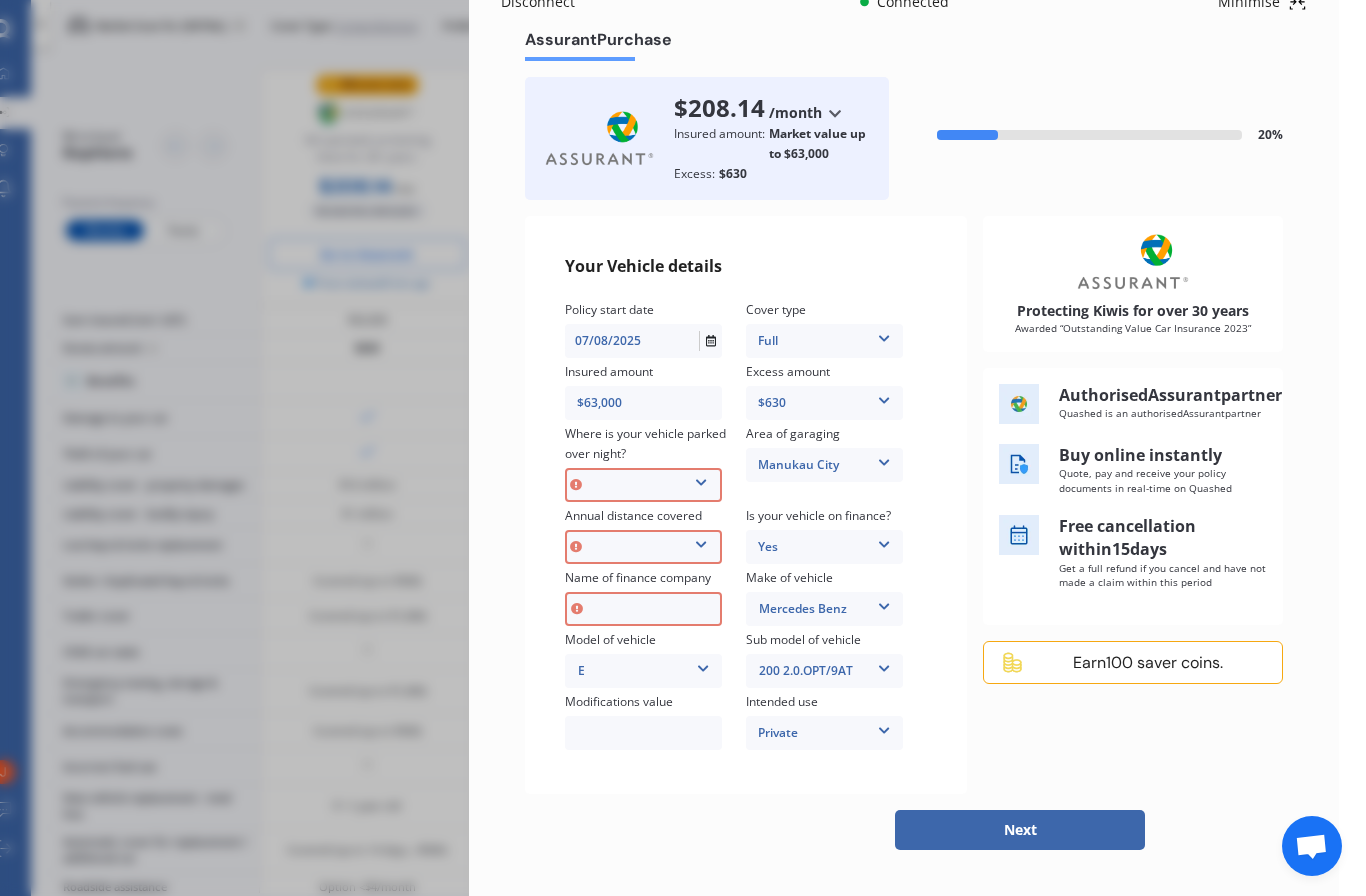 click on "In a garage On own property On street or road" at bounding box center [643, 485] 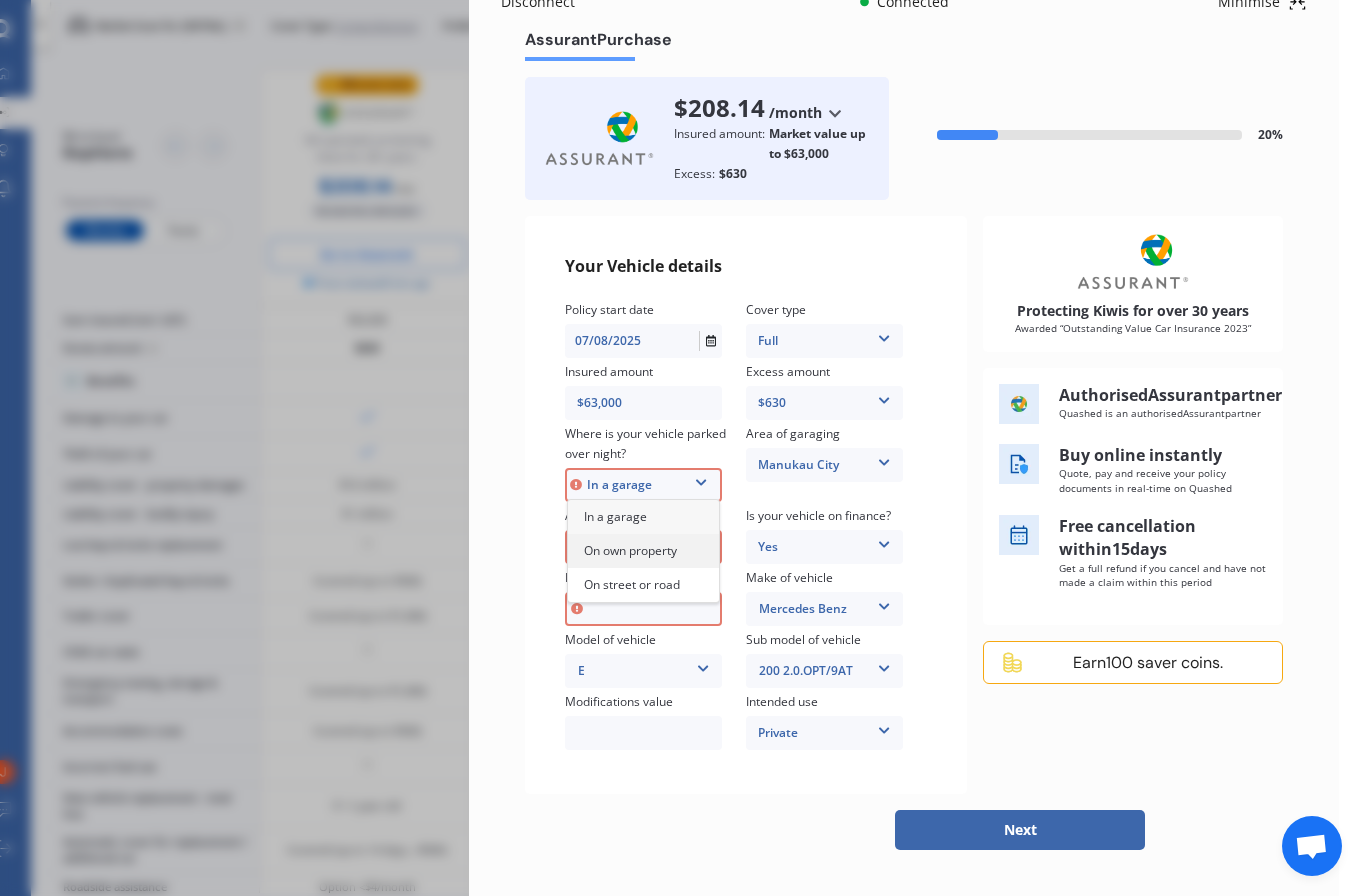 click on "On own property" at bounding box center (643, 551) 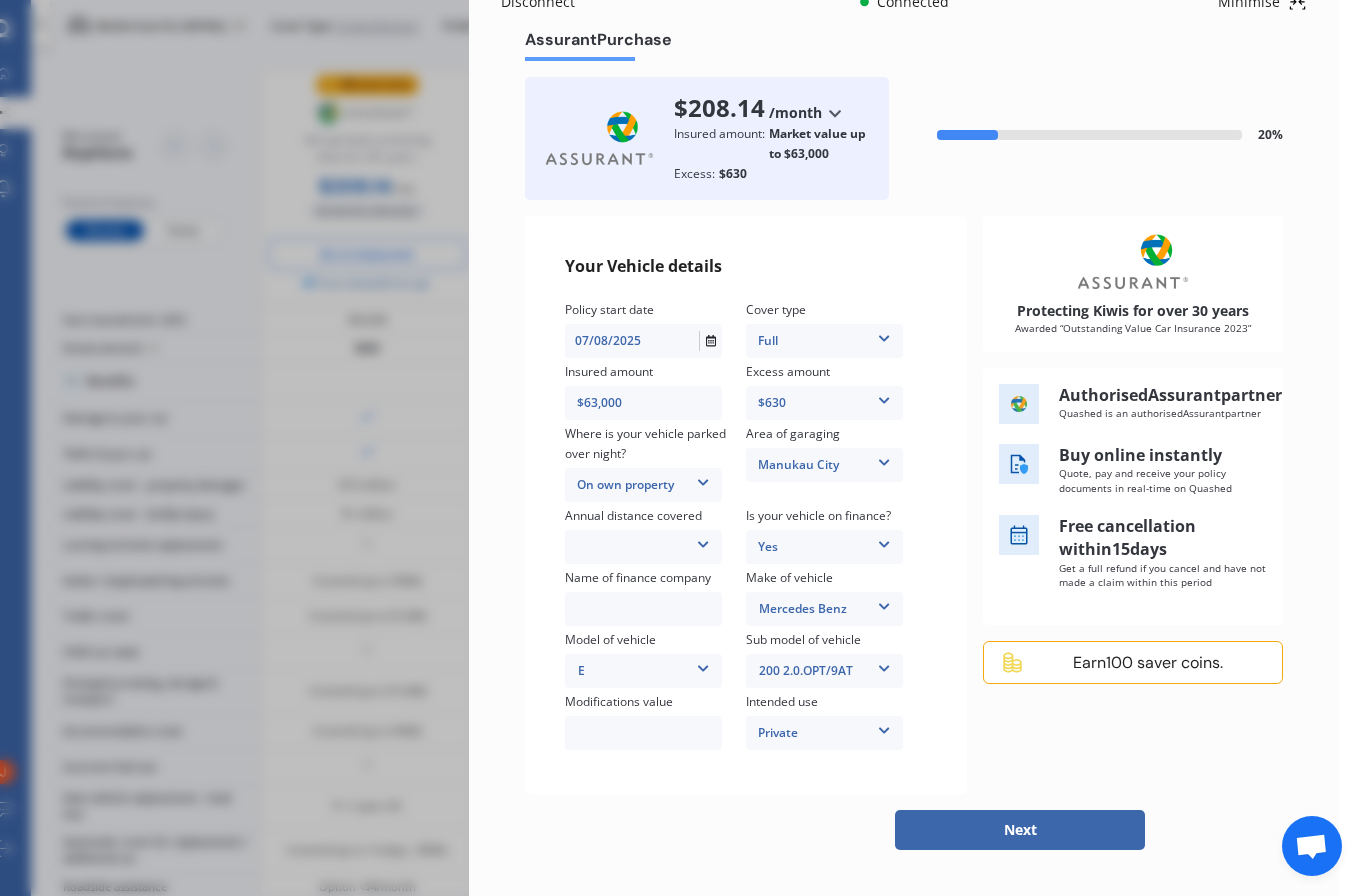 click on "Low (less than 15,000km per year) Average (15,000-30,000km per year) High (30,000+km per year)" at bounding box center (643, 547) 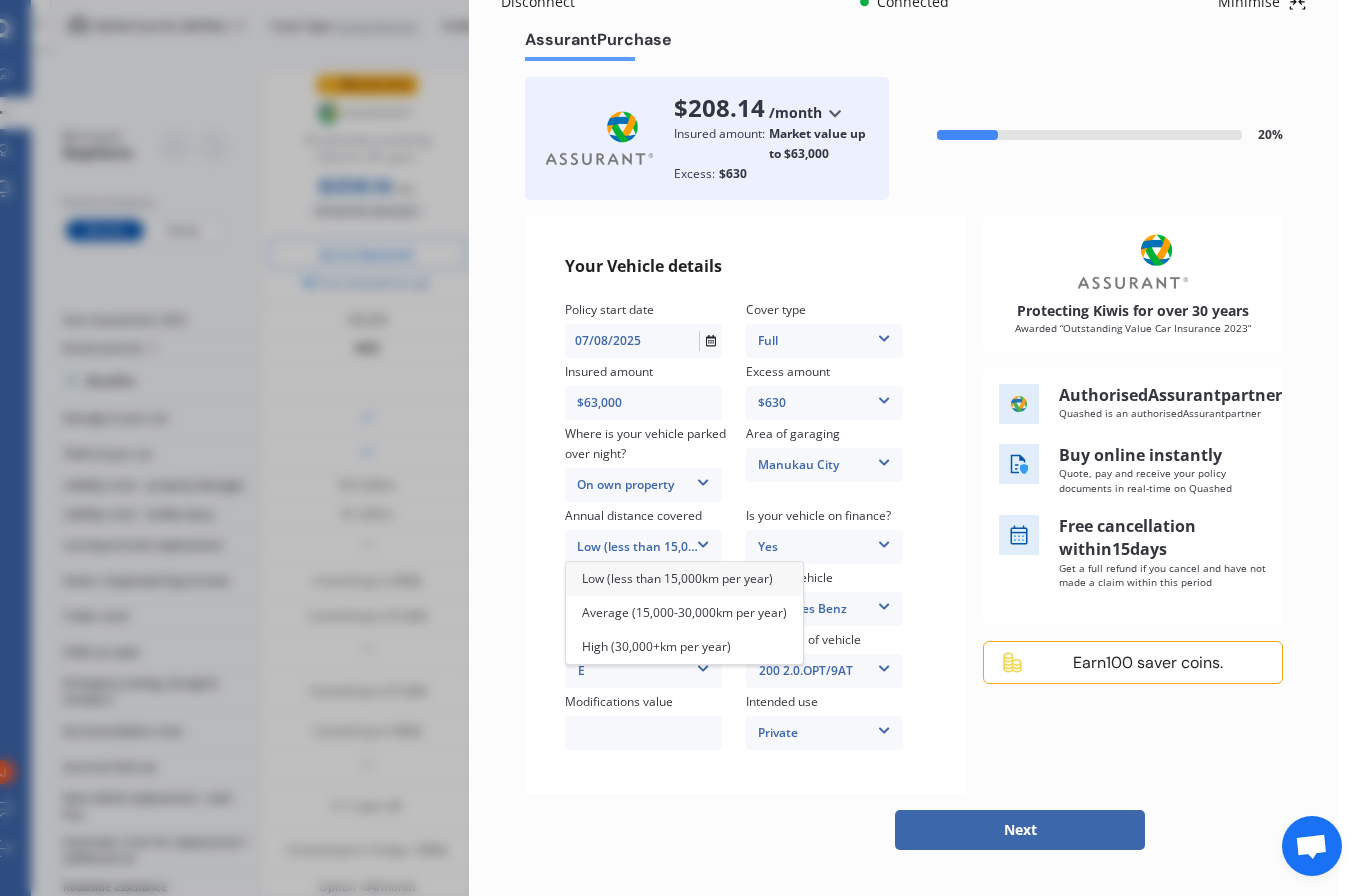 click on "Low (less than 15,000km per year)" at bounding box center (677, 578) 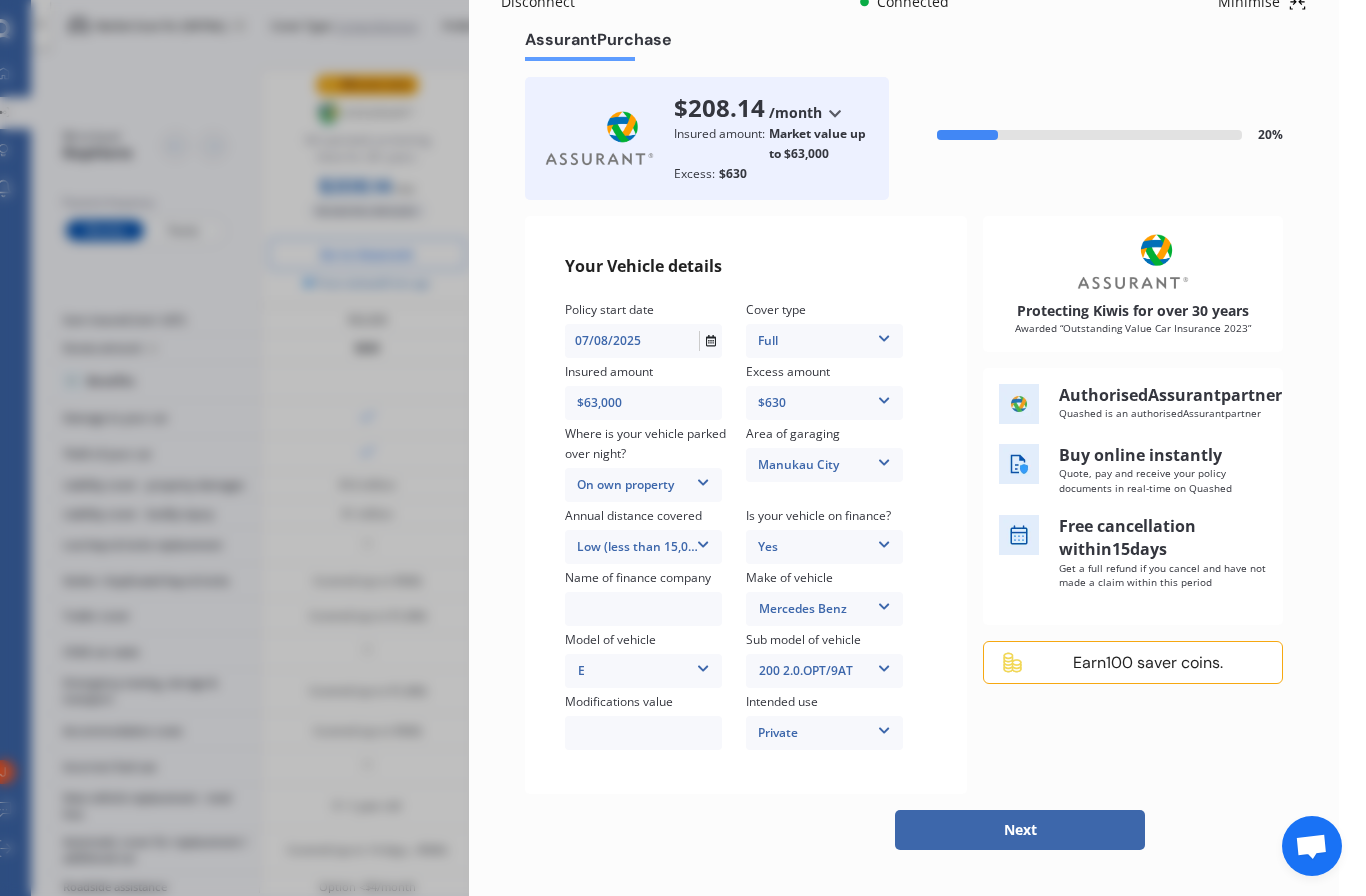 click at bounding box center (643, 609) 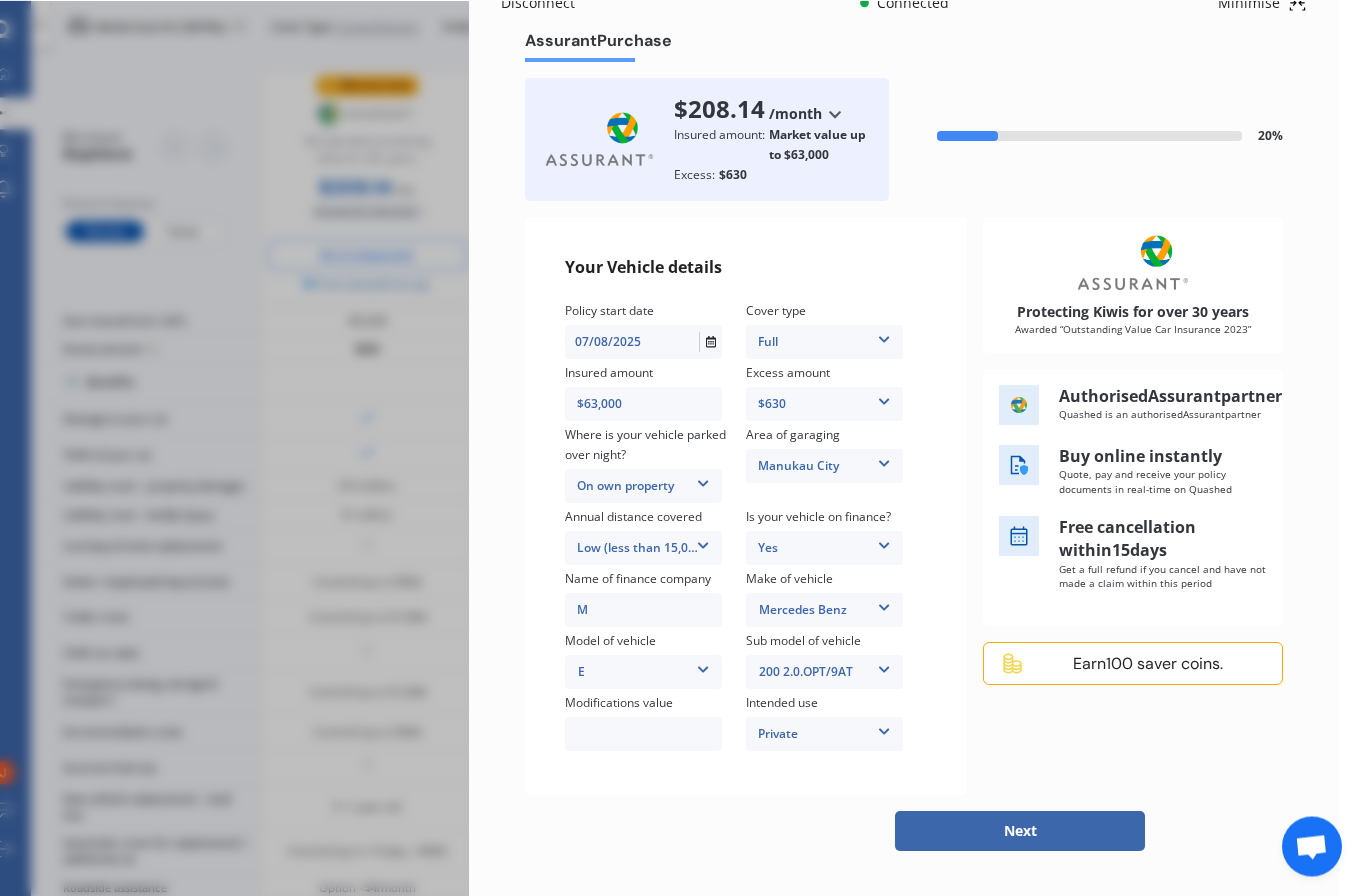 scroll, scrollTop: 5, scrollLeft: 27, axis: both 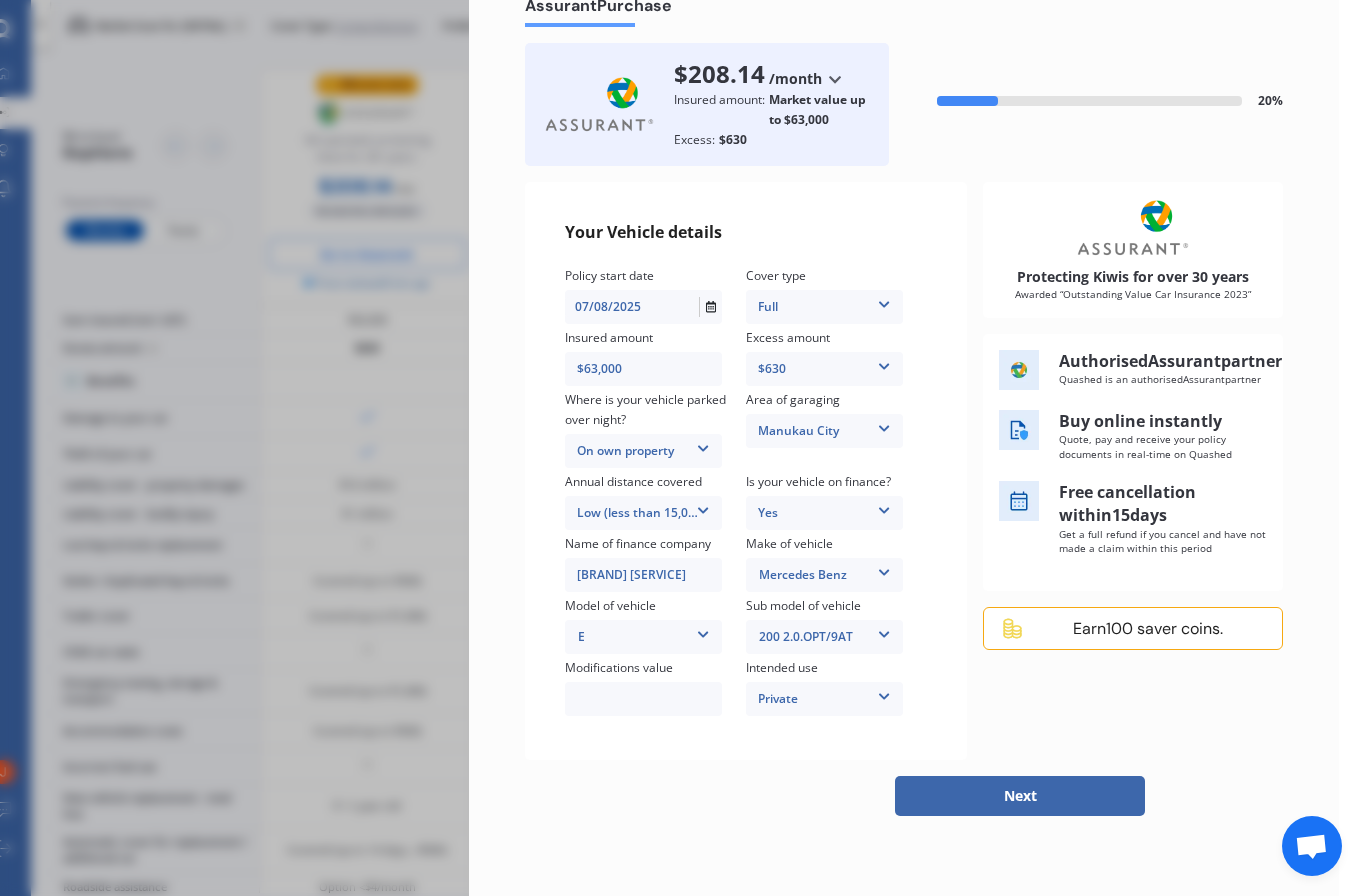 type on "[BRAND] [SERVICE]" 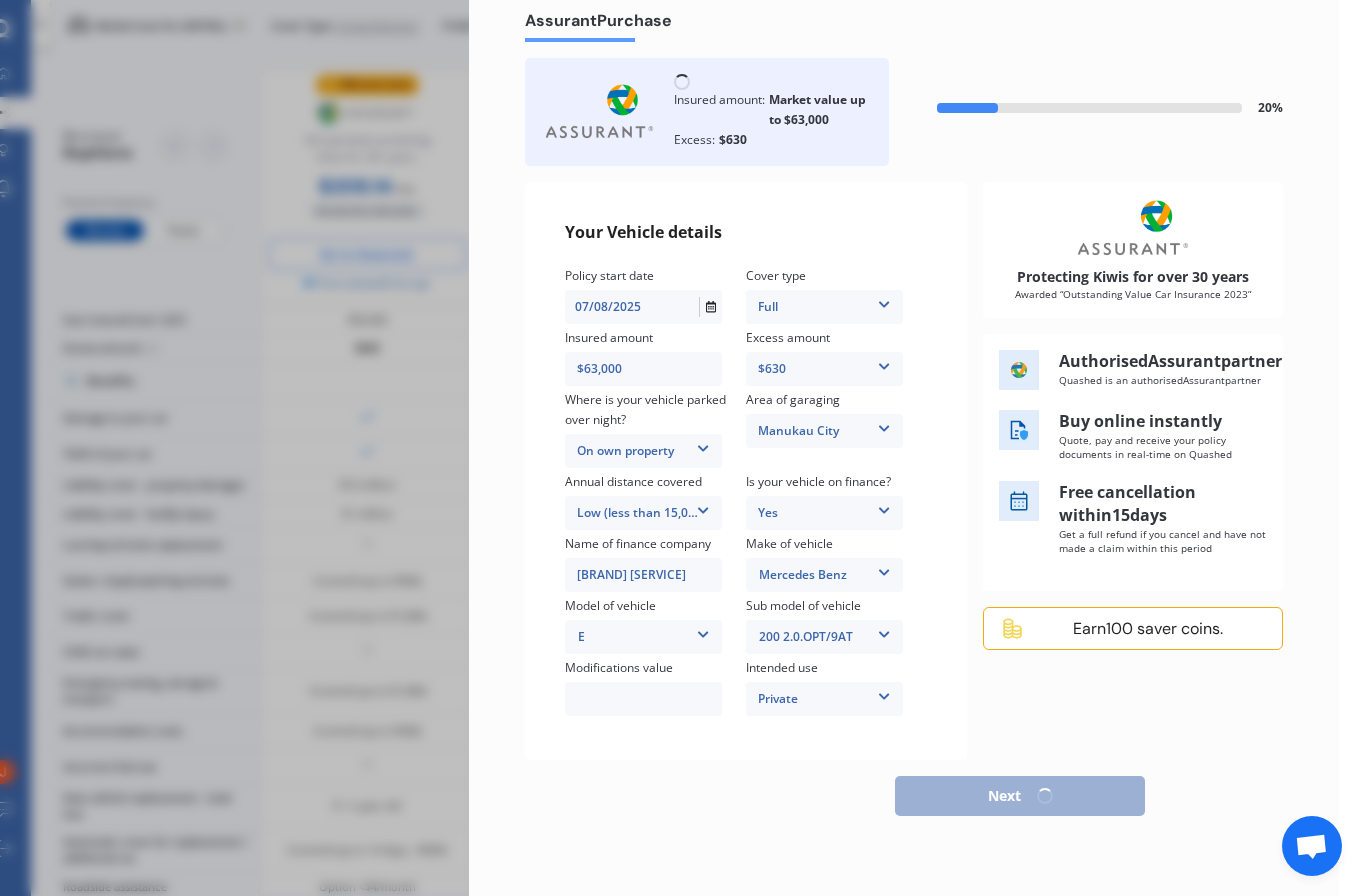 scroll, scrollTop: 6, scrollLeft: 27, axis: both 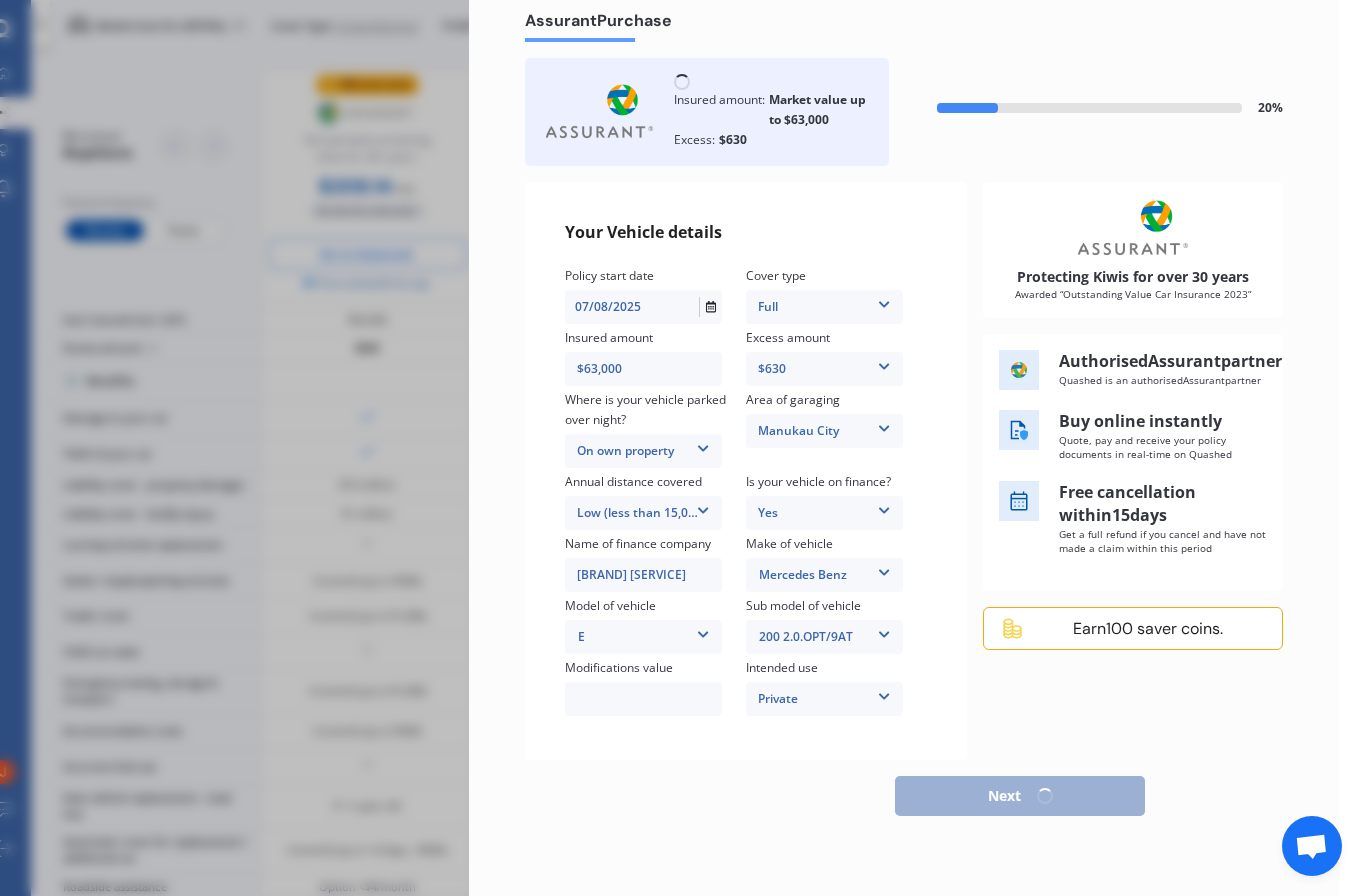 select on "02" 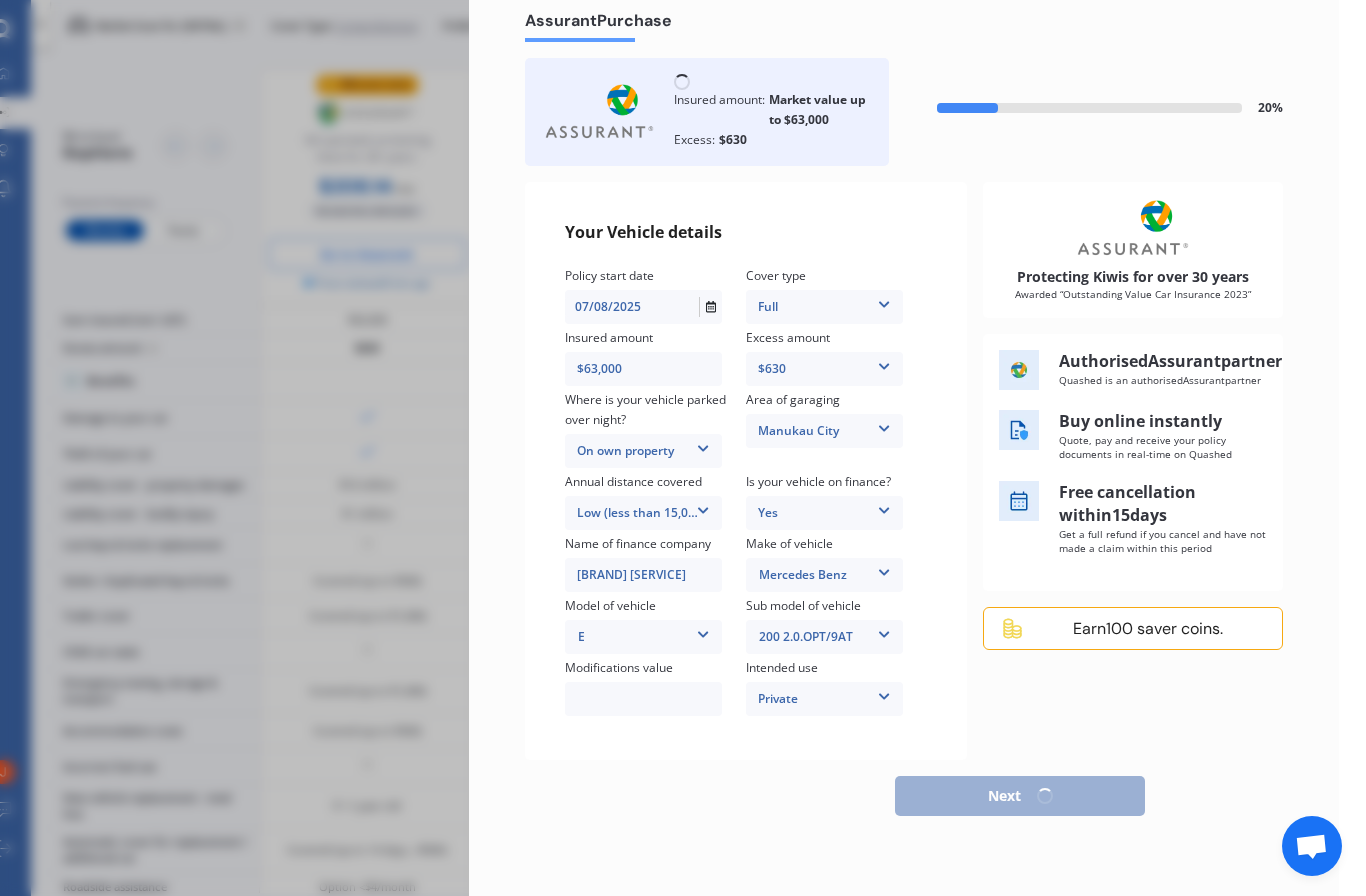 select on "1995" 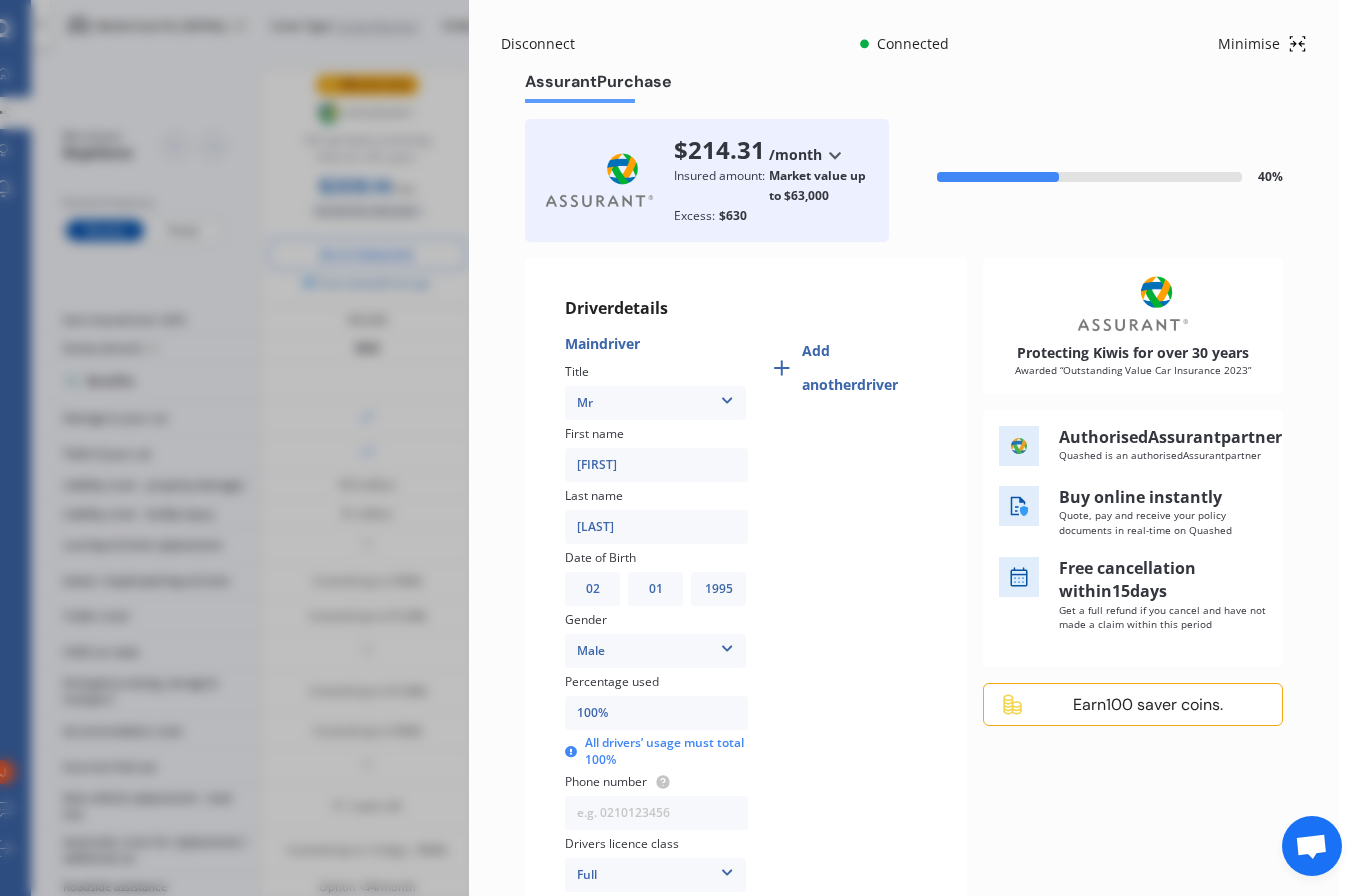 scroll, scrollTop: 0, scrollLeft: 0, axis: both 